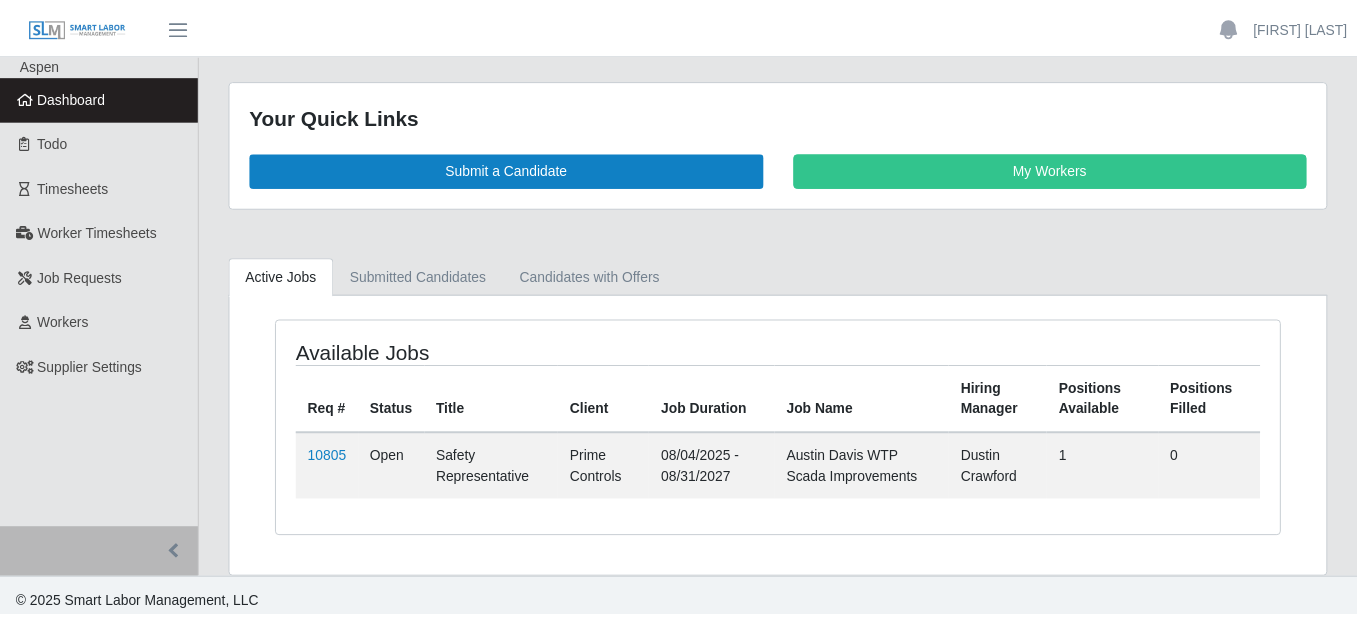 scroll, scrollTop: 0, scrollLeft: 0, axis: both 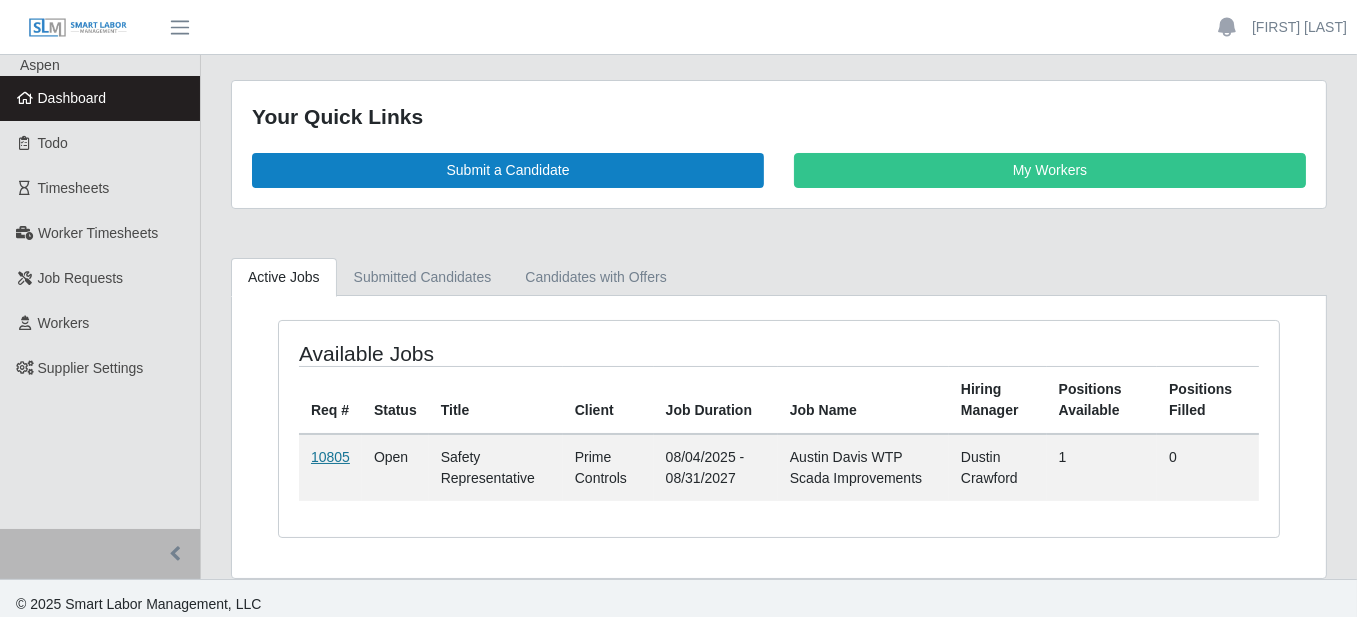 click on "10805" at bounding box center (330, 457) 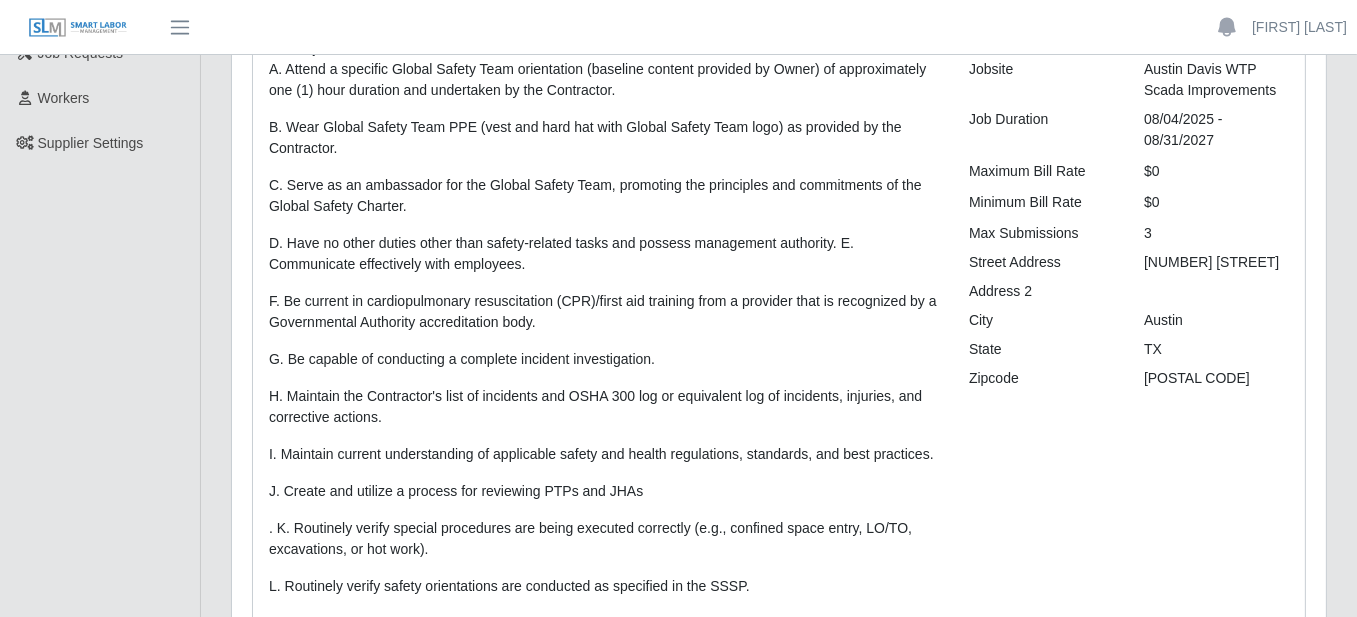 scroll, scrollTop: 0, scrollLeft: 0, axis: both 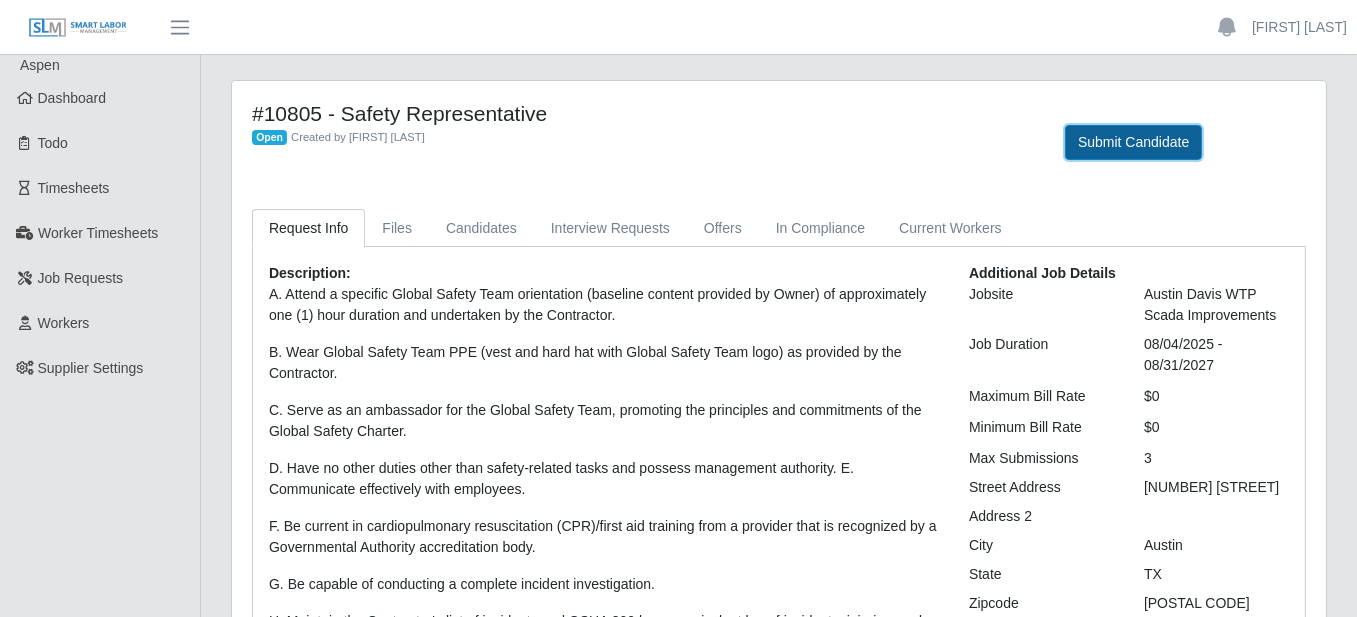 click on "Submit Candidate" at bounding box center (1133, 142) 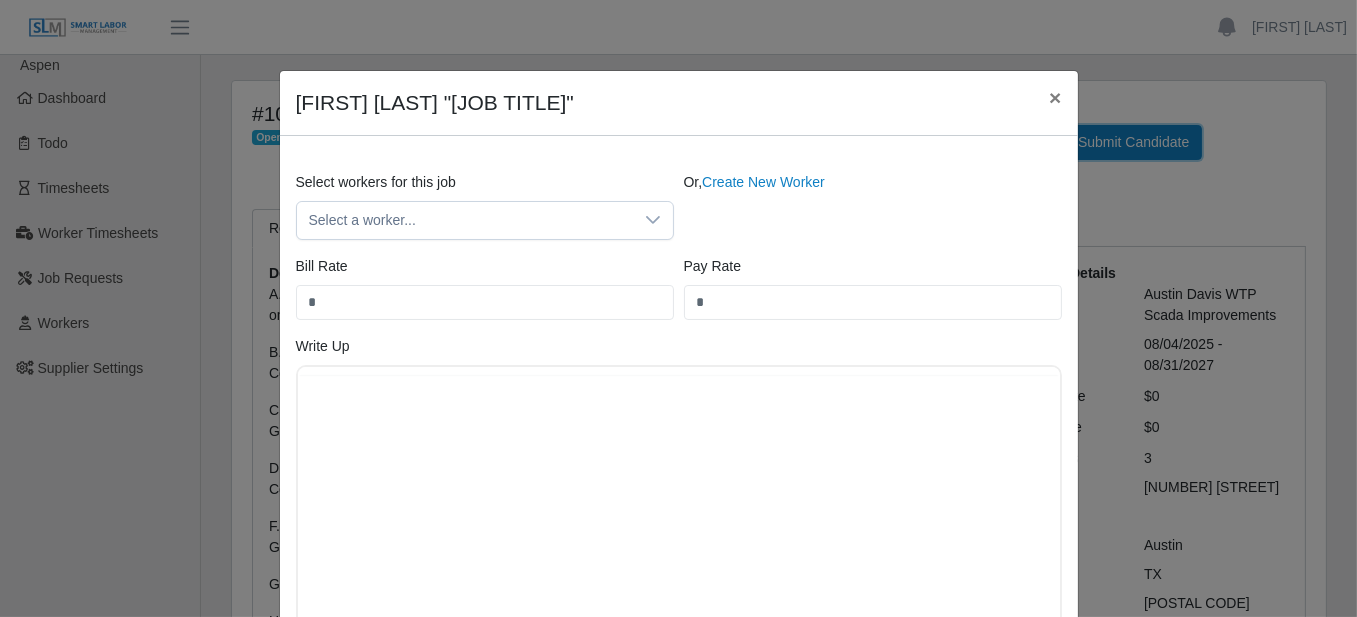 scroll, scrollTop: 0, scrollLeft: 0, axis: both 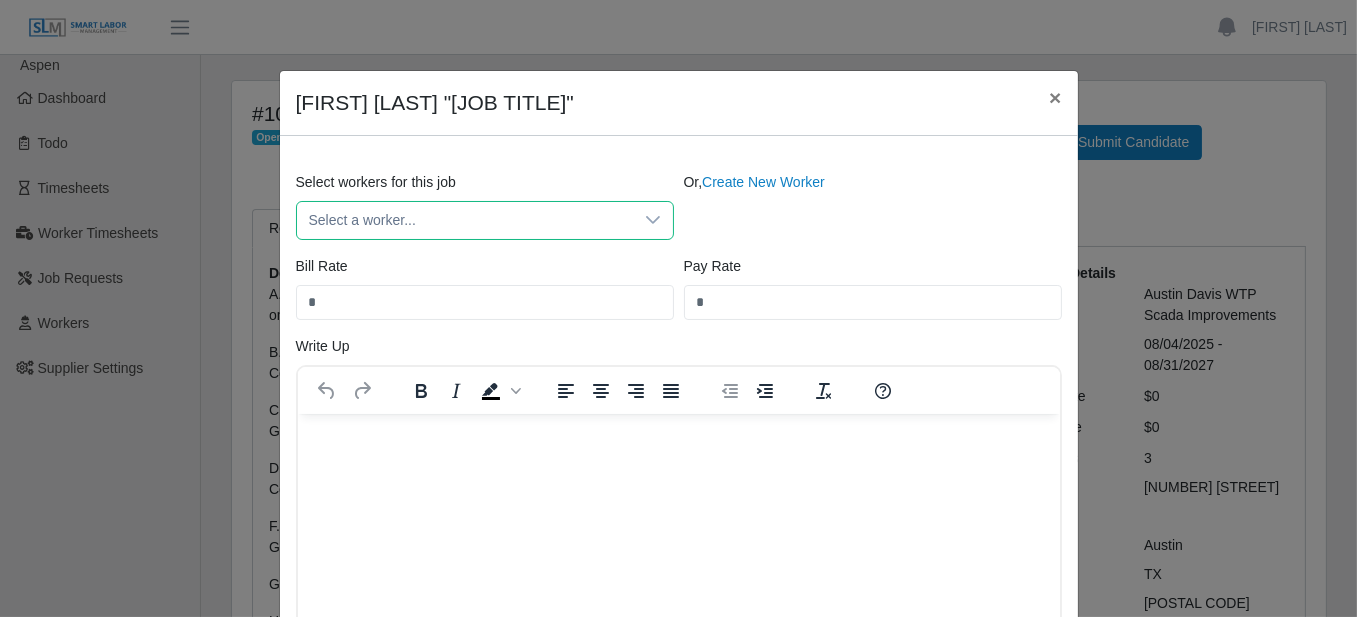 click on "Select a worker..." at bounding box center (465, 220) 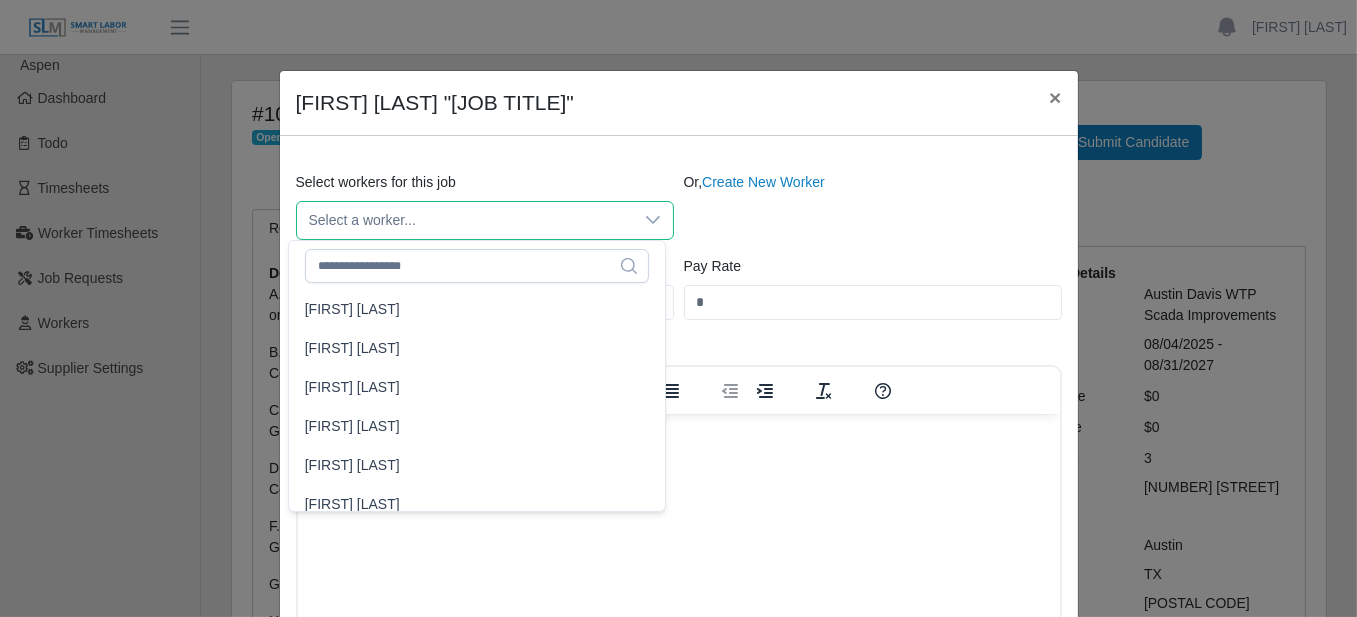 click on "Or,
Create New Worker" at bounding box center [873, 206] 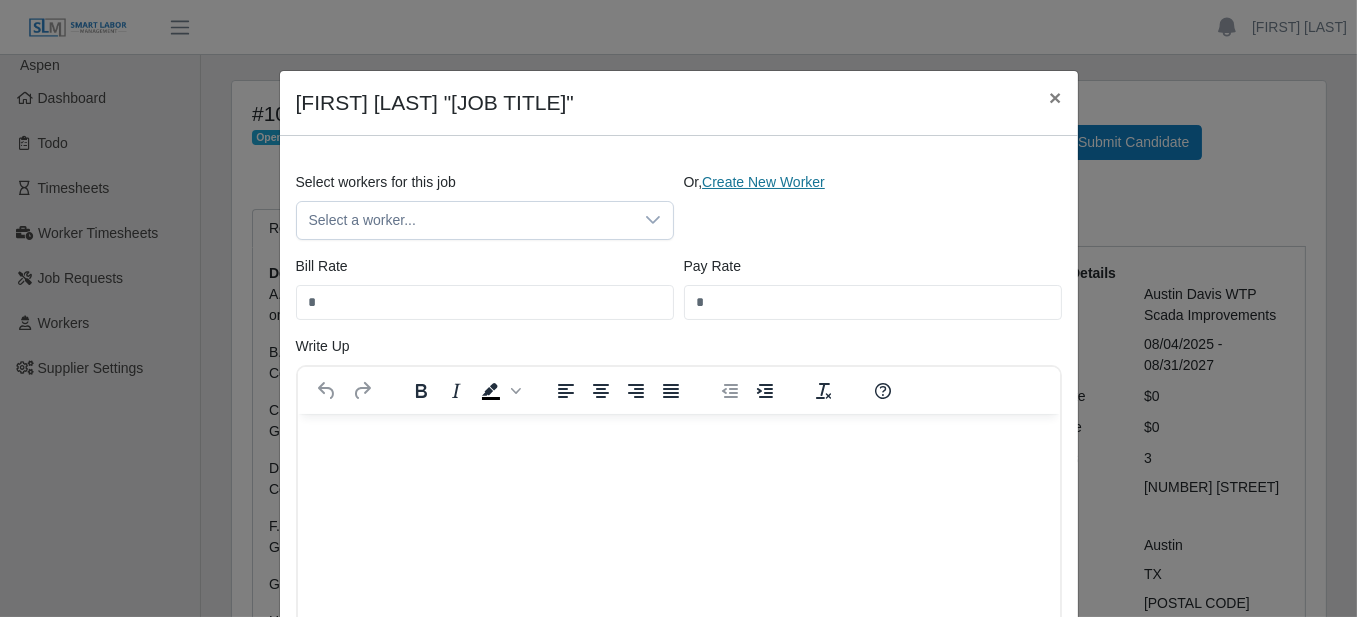 click on "Create New Worker" at bounding box center [763, 182] 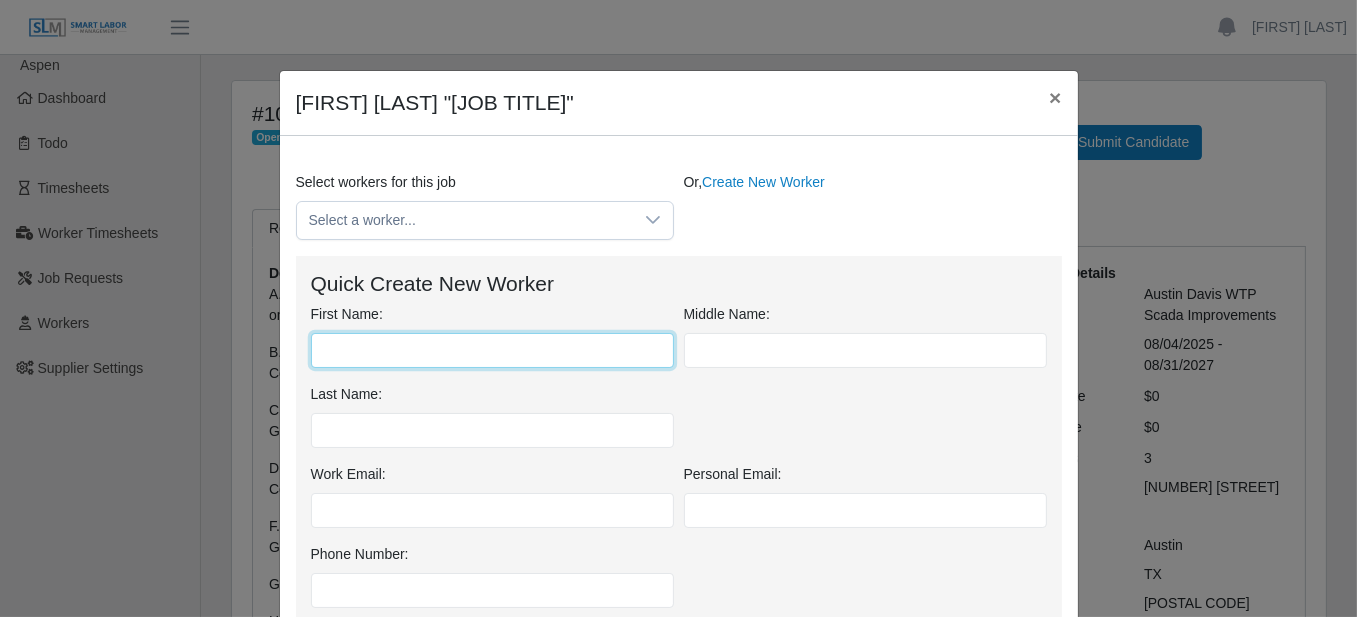 click on "First Name:" at bounding box center (492, 350) 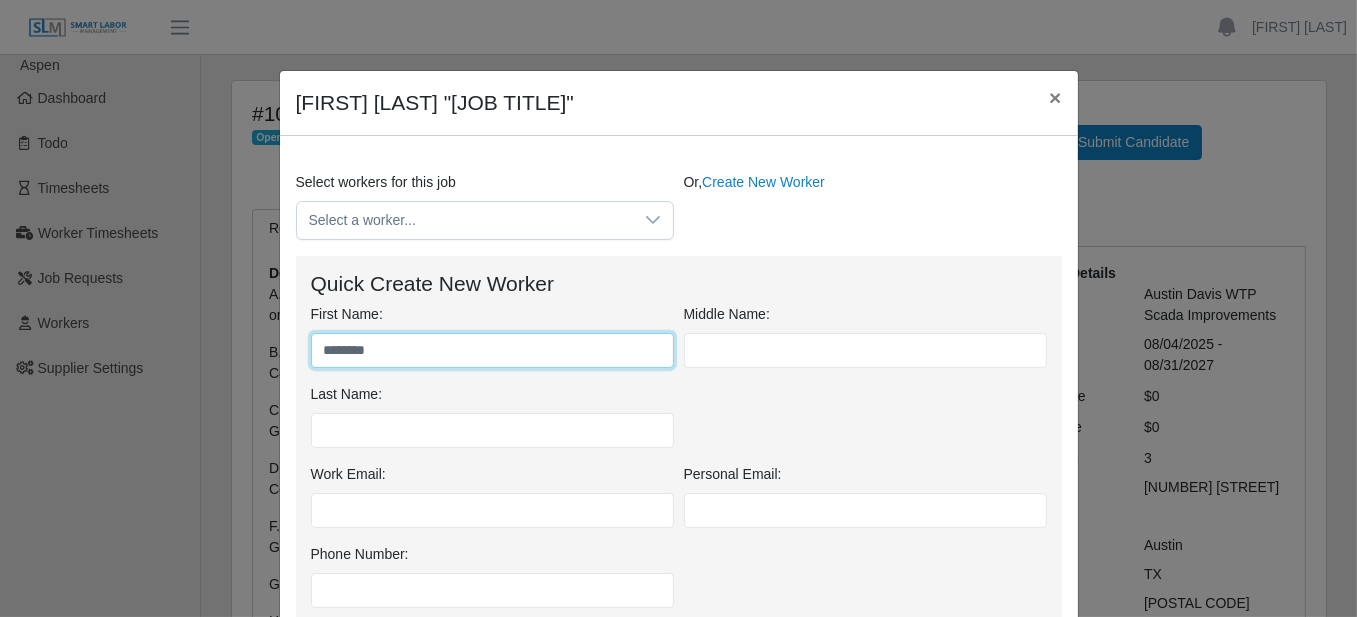 type on "*******" 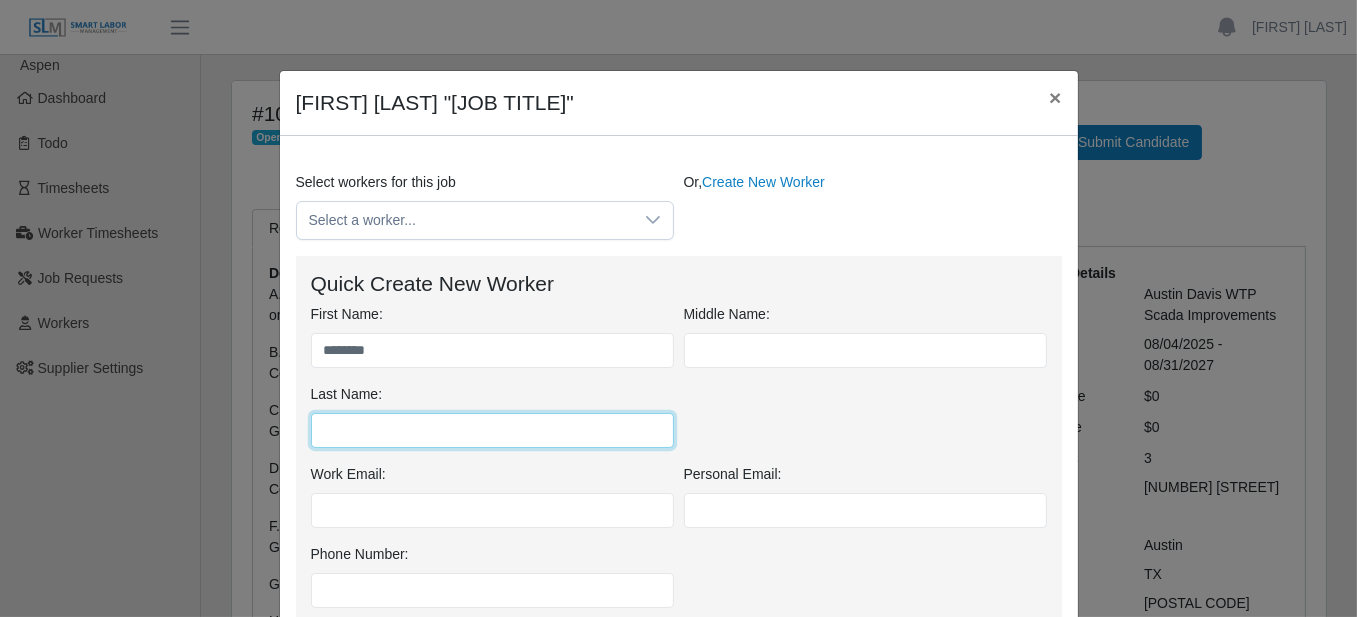 click on "Last Name:" at bounding box center (492, 430) 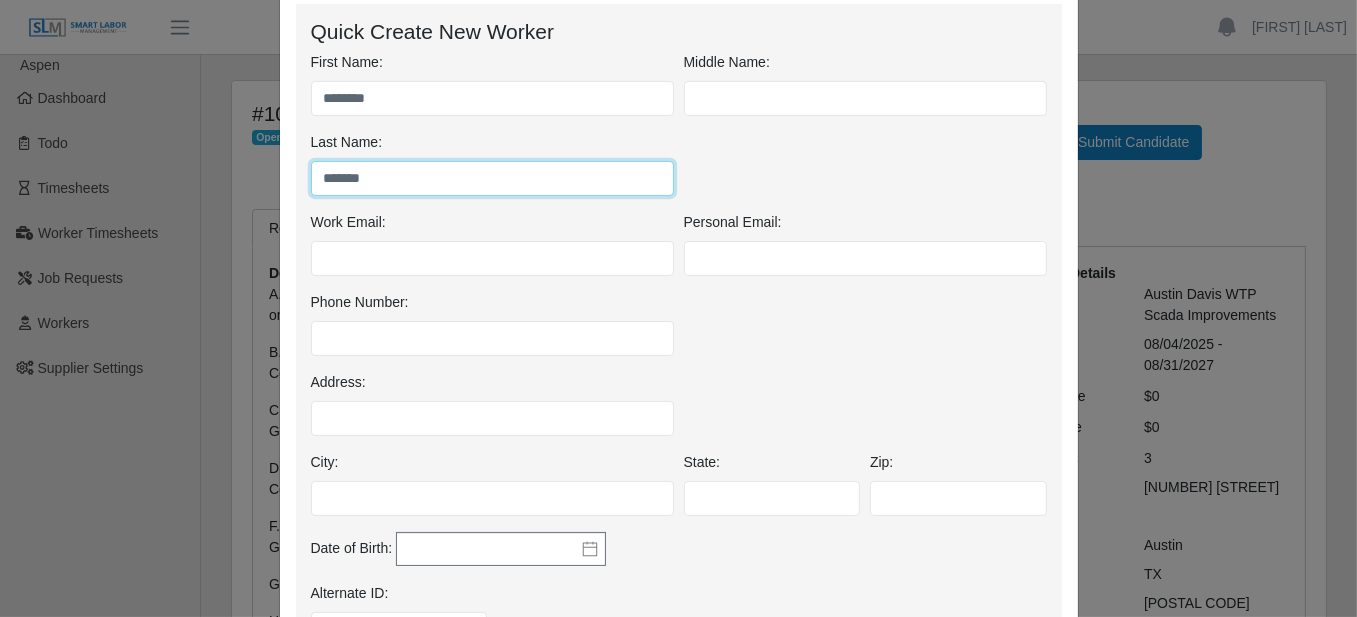 scroll, scrollTop: 300, scrollLeft: 0, axis: vertical 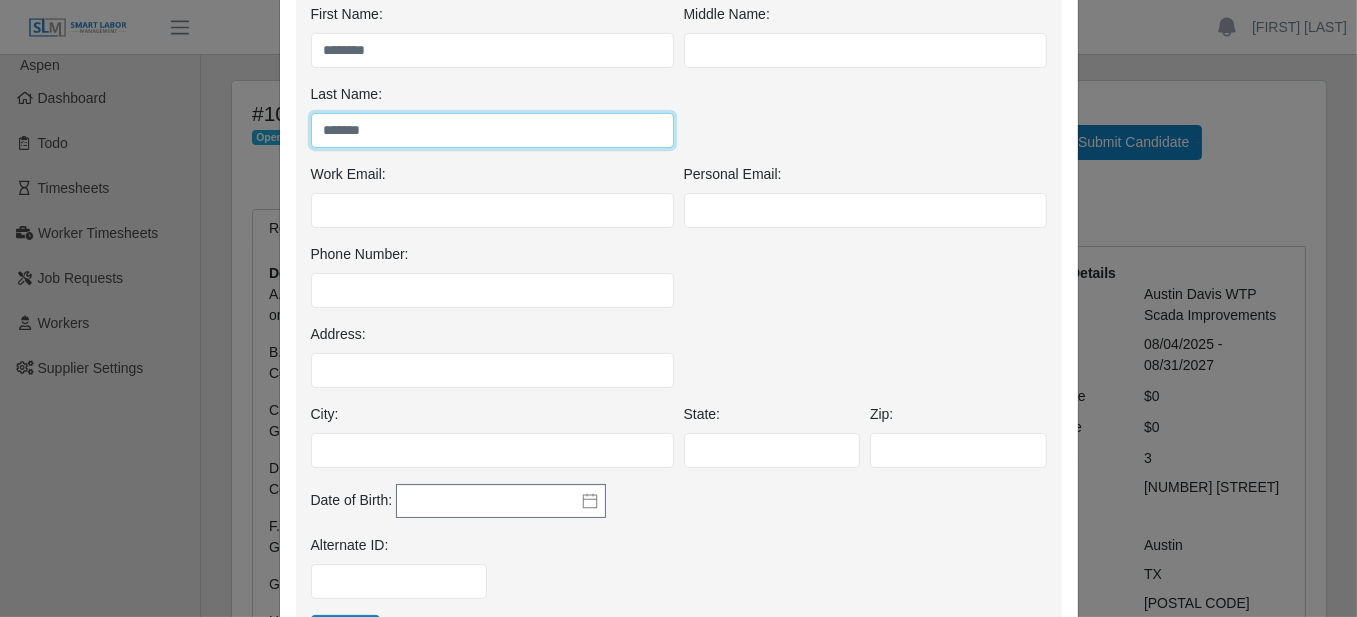 type on "*******" 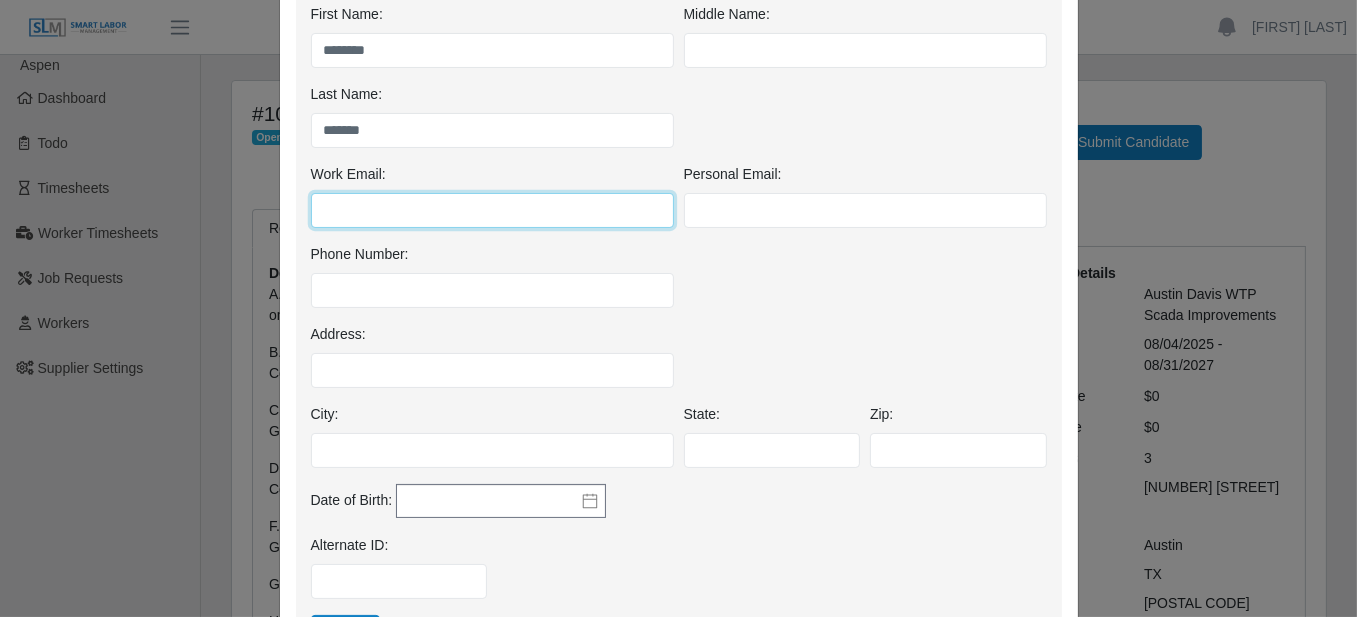 click on "Work Email:" at bounding box center [492, 210] 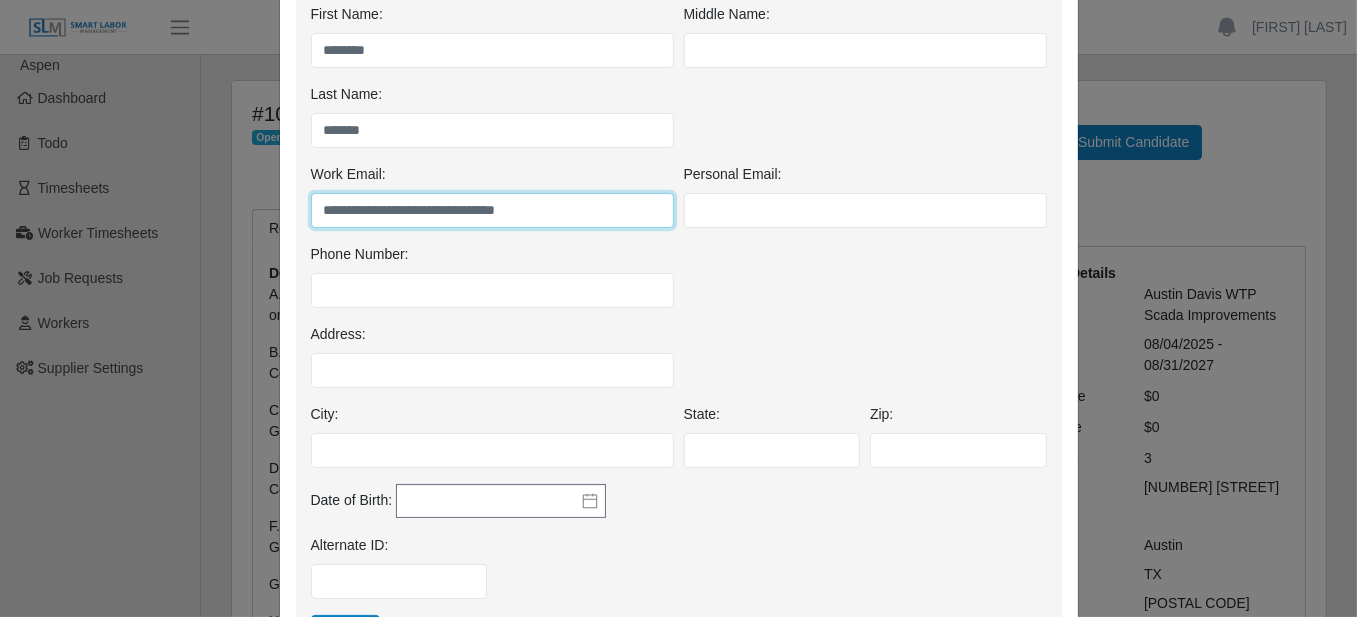 click on "**********" at bounding box center [492, 210] 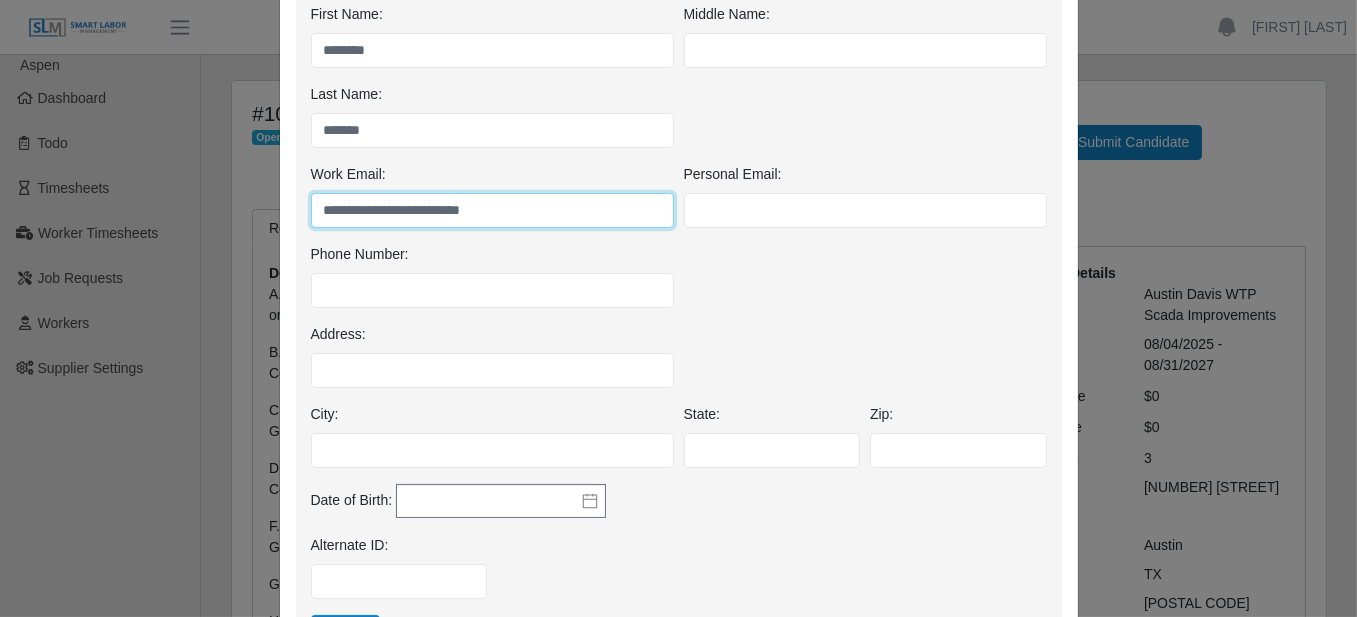 type on "**********" 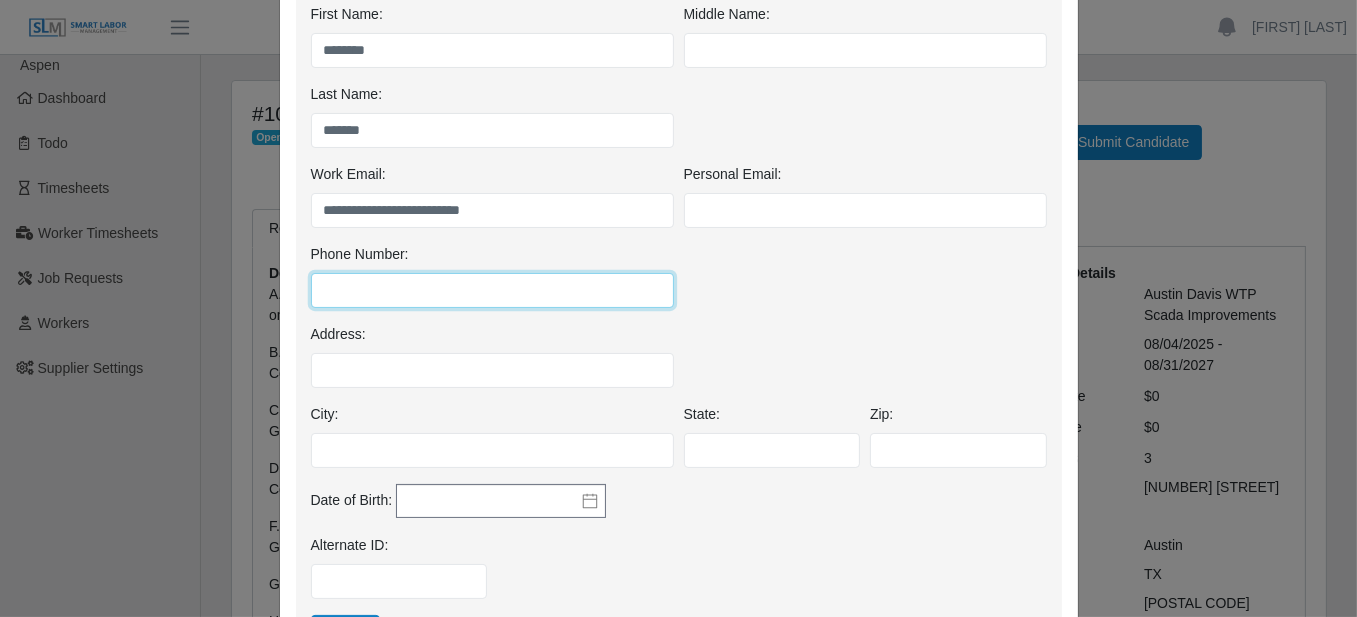 click on "Phone Number:" at bounding box center (492, 290) 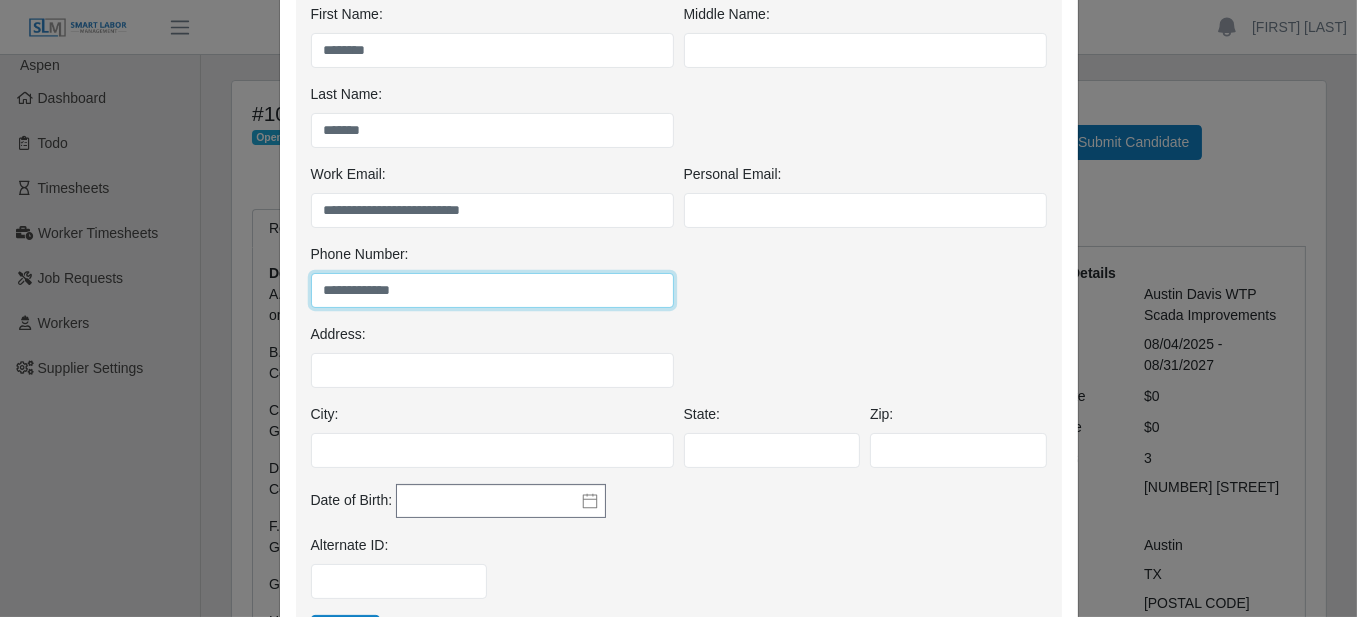click on "**********" at bounding box center (492, 290) 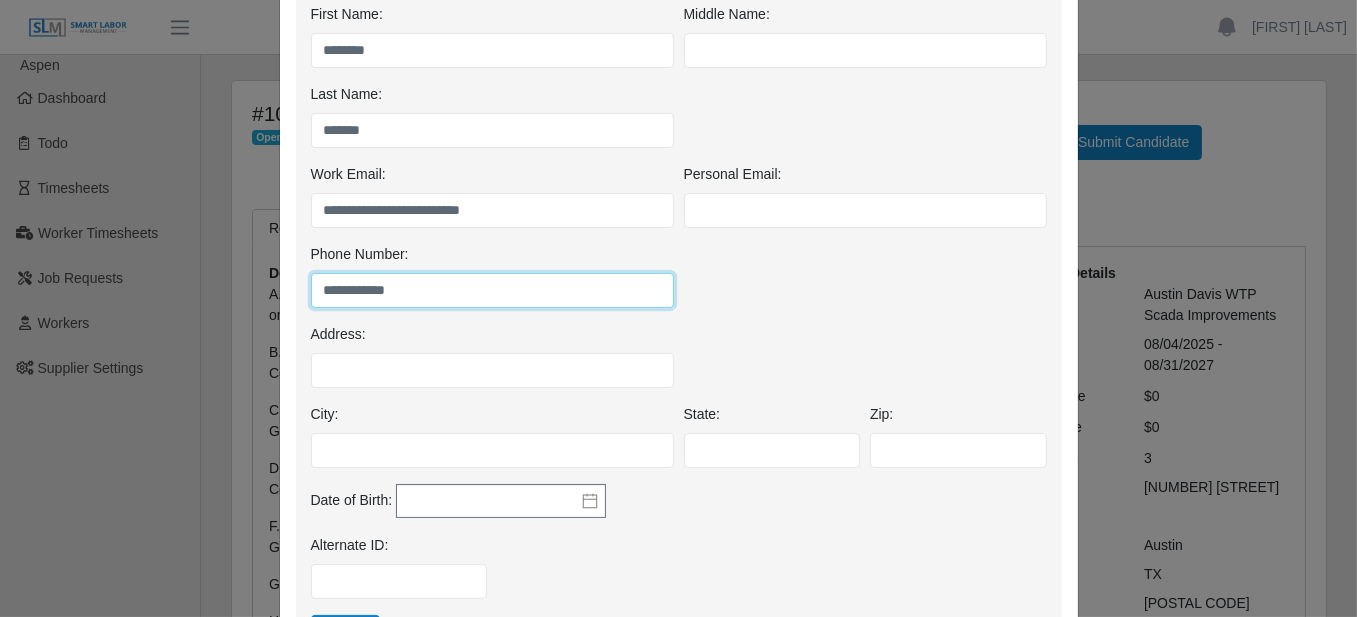 click on "**********" at bounding box center (492, 290) 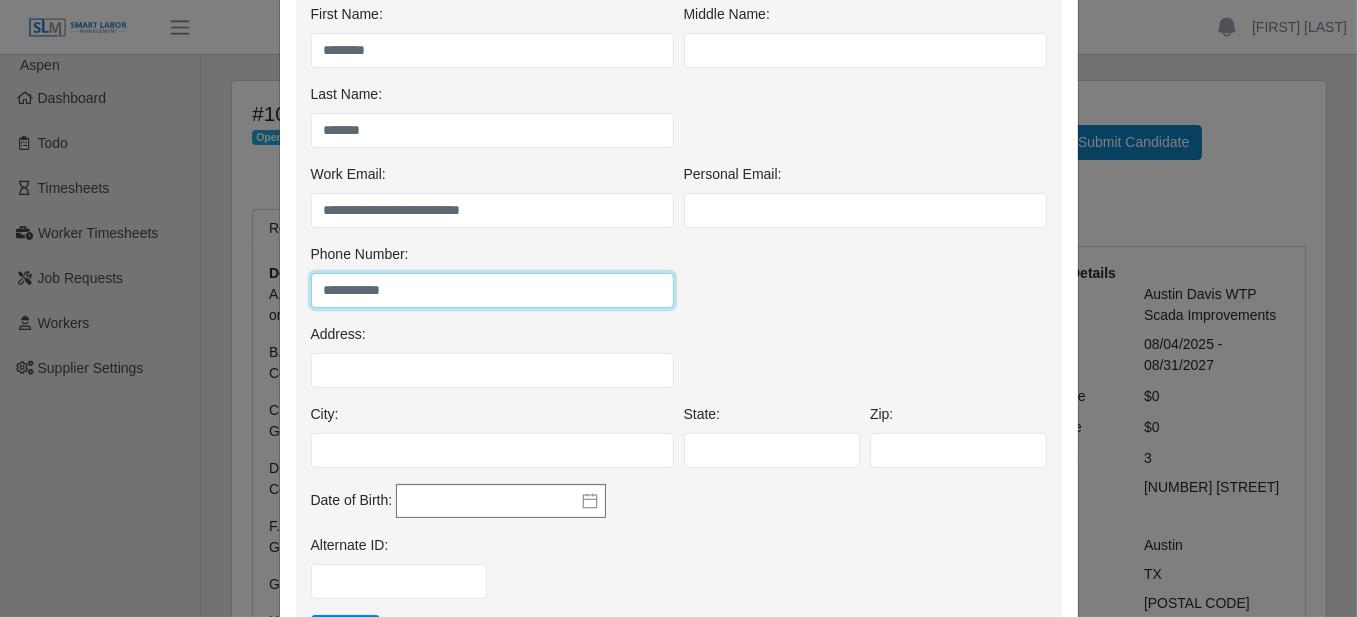 click on "**********" at bounding box center [492, 290] 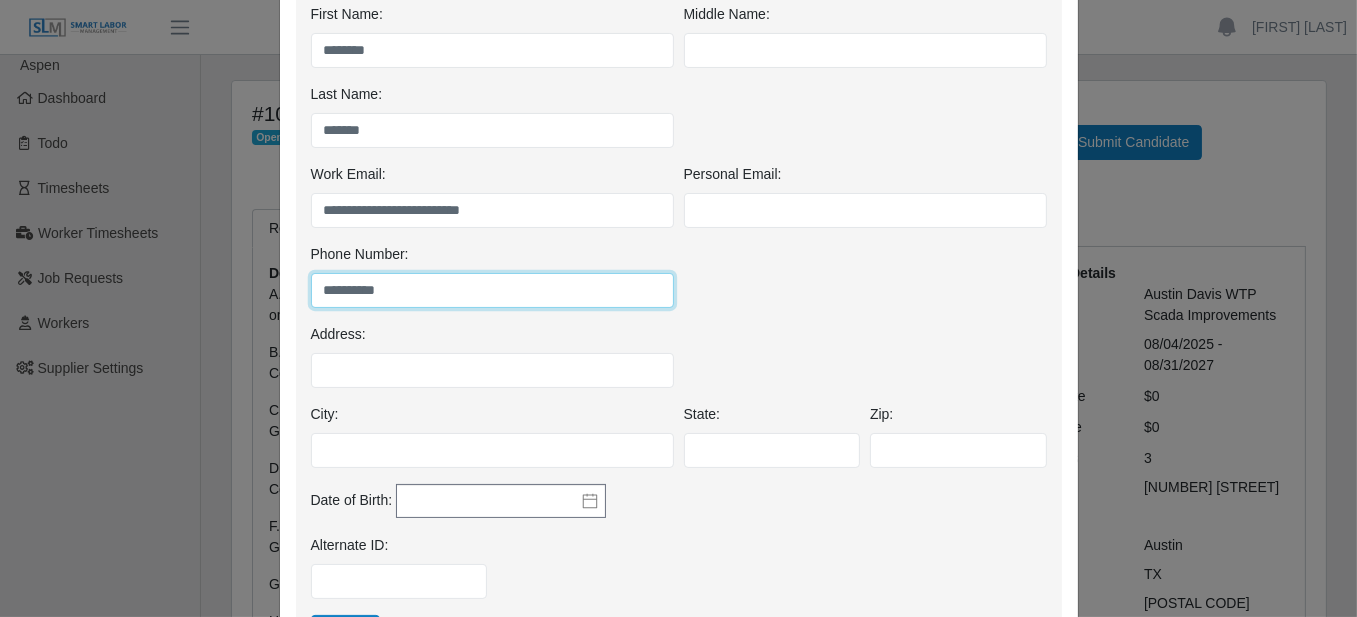 type on "**********" 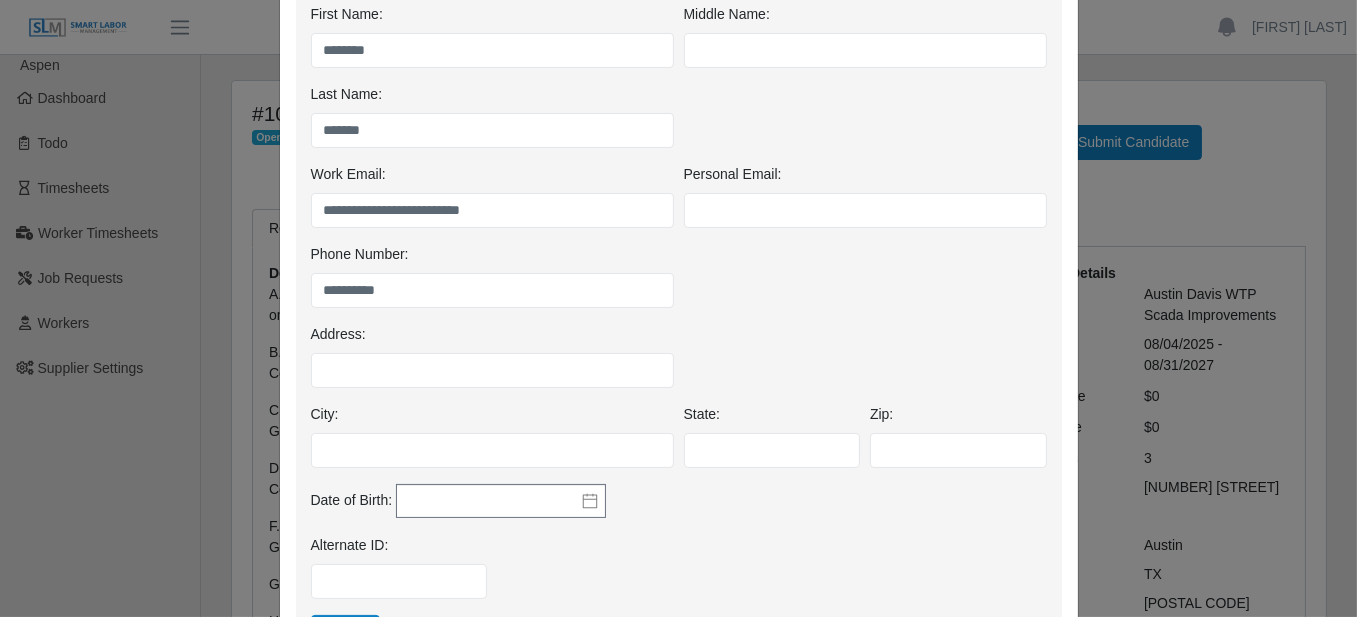 click on "Address:" at bounding box center [492, 356] 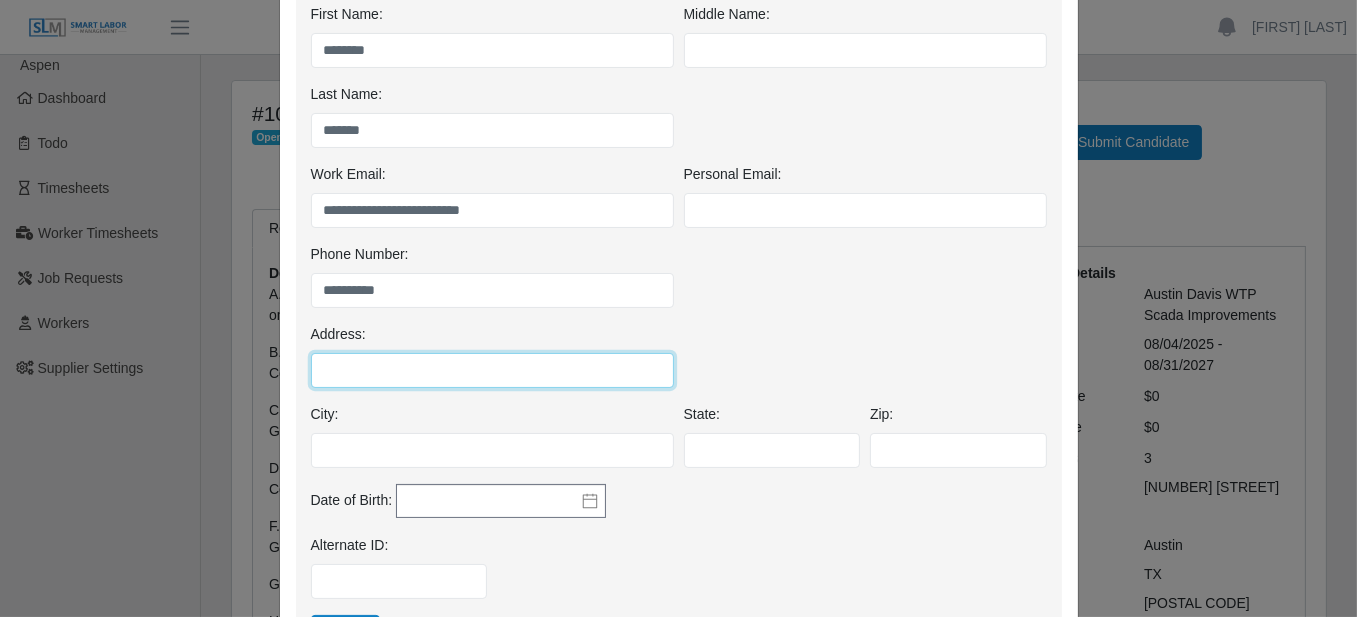 drag, startPoint x: 325, startPoint y: 367, endPoint x: 349, endPoint y: 367, distance: 24 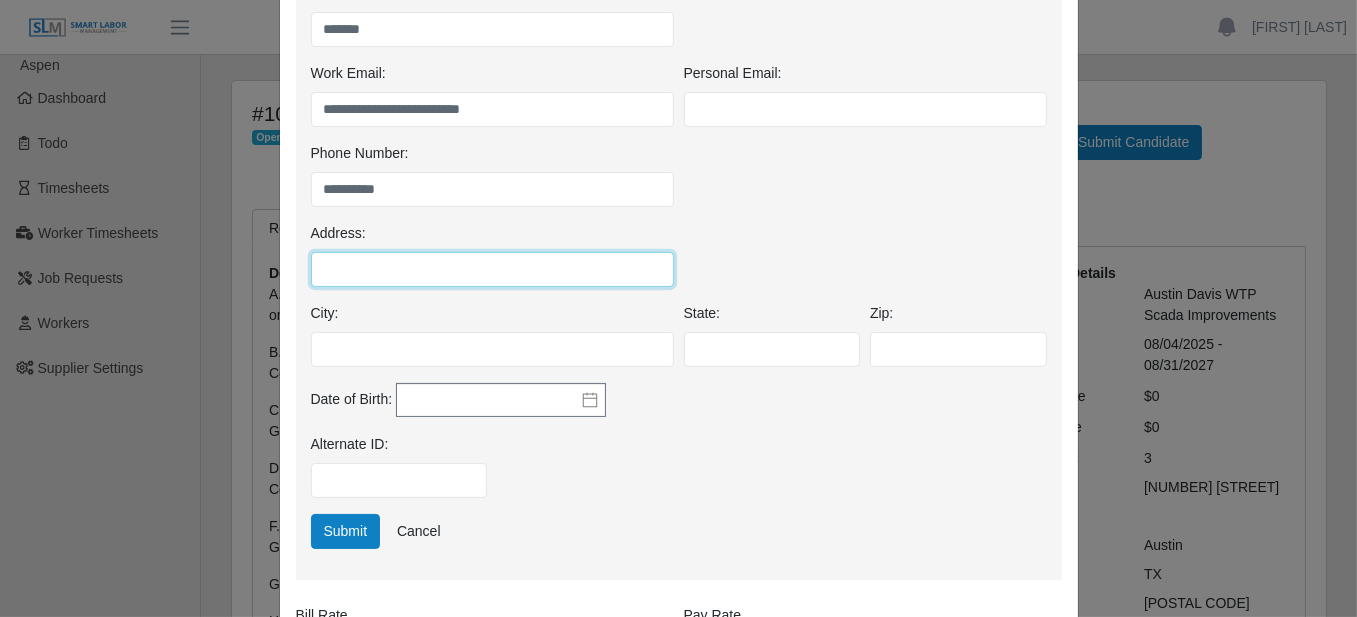scroll, scrollTop: 500, scrollLeft: 0, axis: vertical 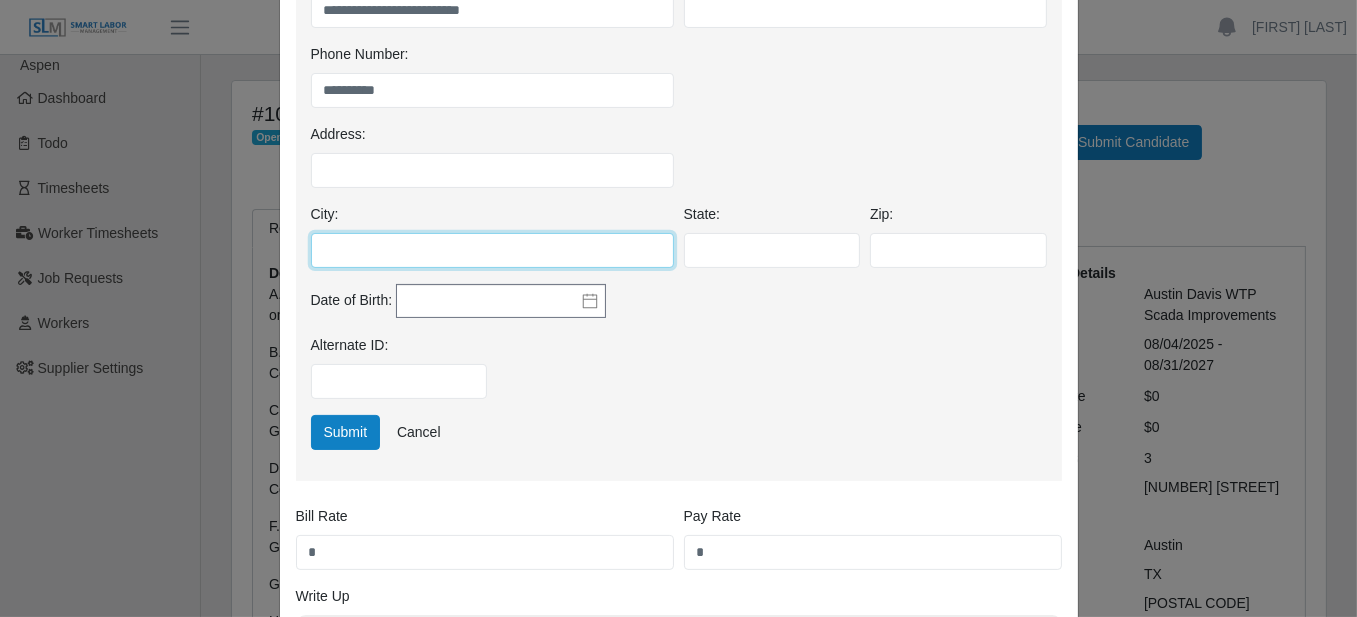 click on "City:" at bounding box center [492, 250] 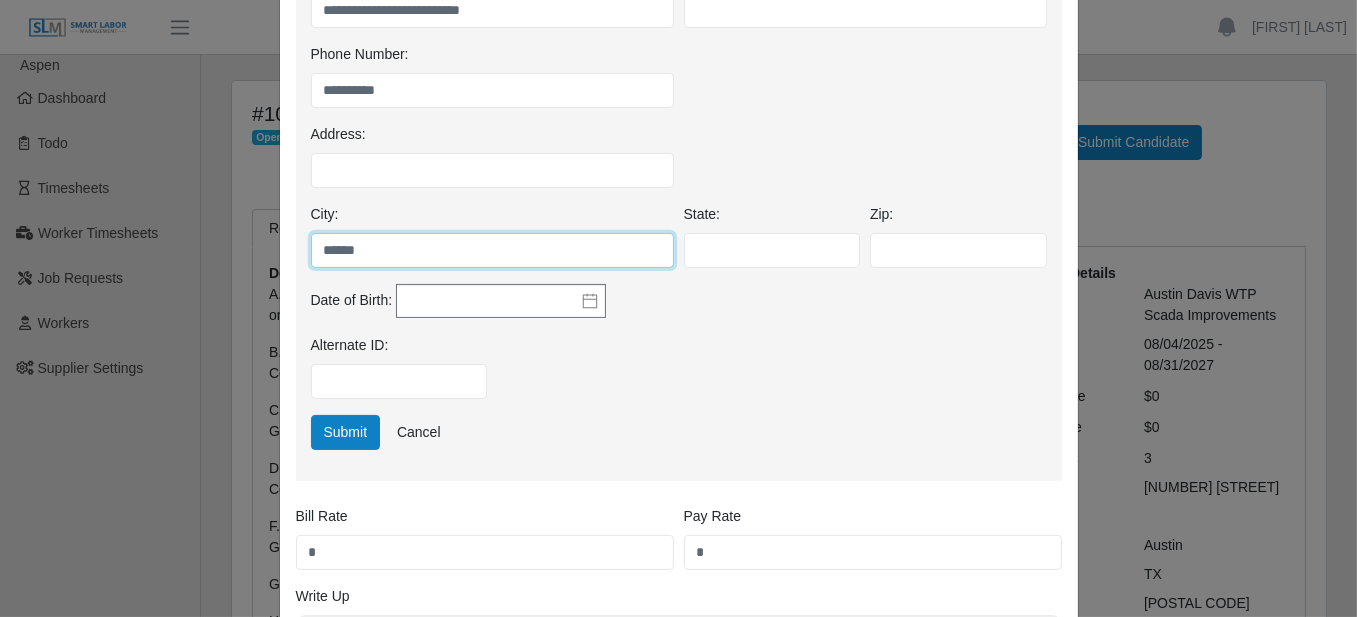 type on "******" 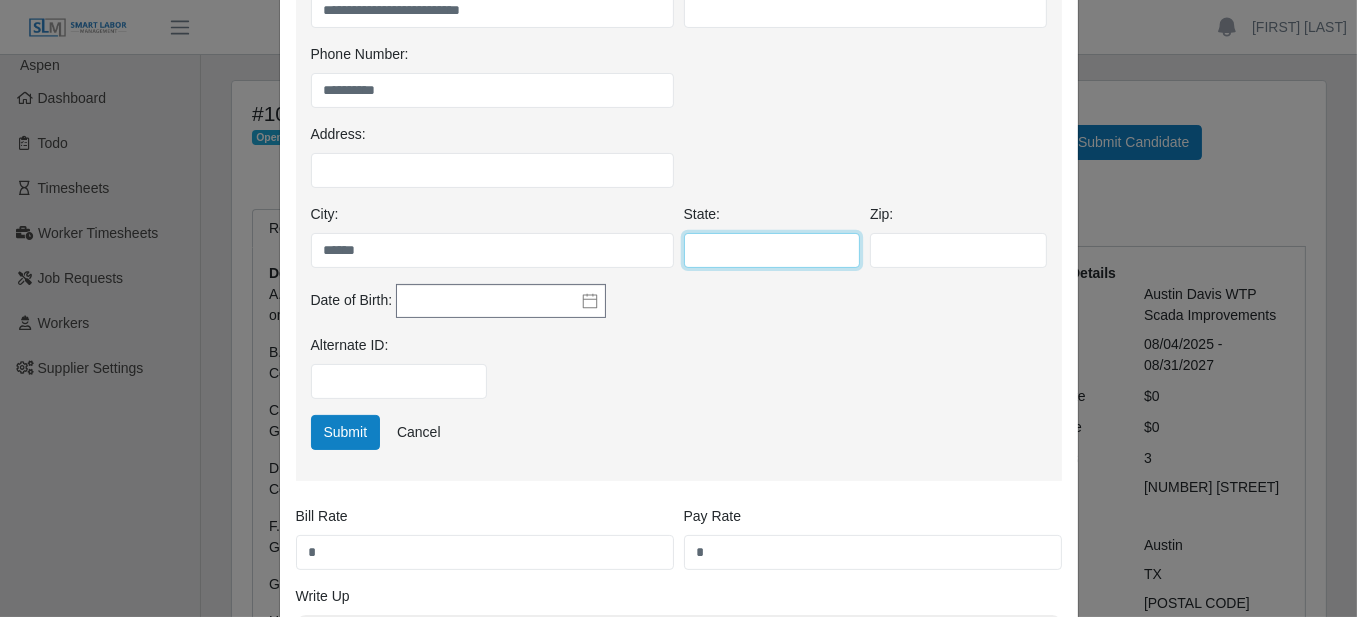 click on "State:" at bounding box center [772, 250] 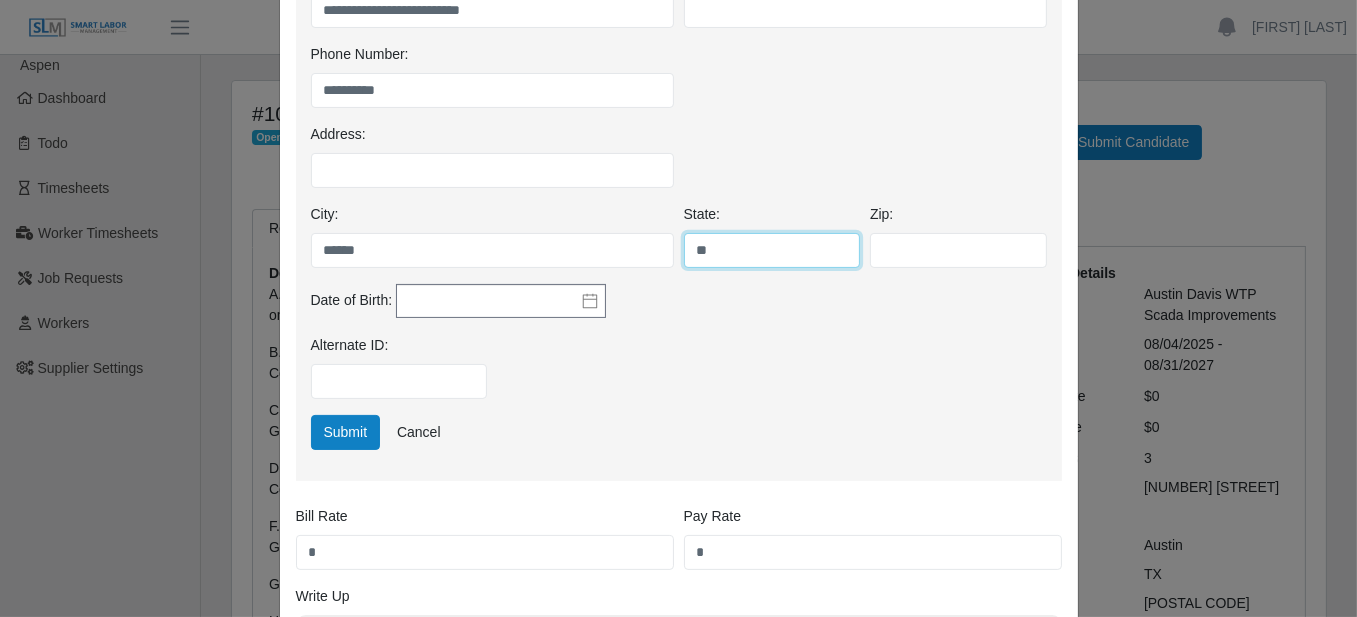 type on "**" 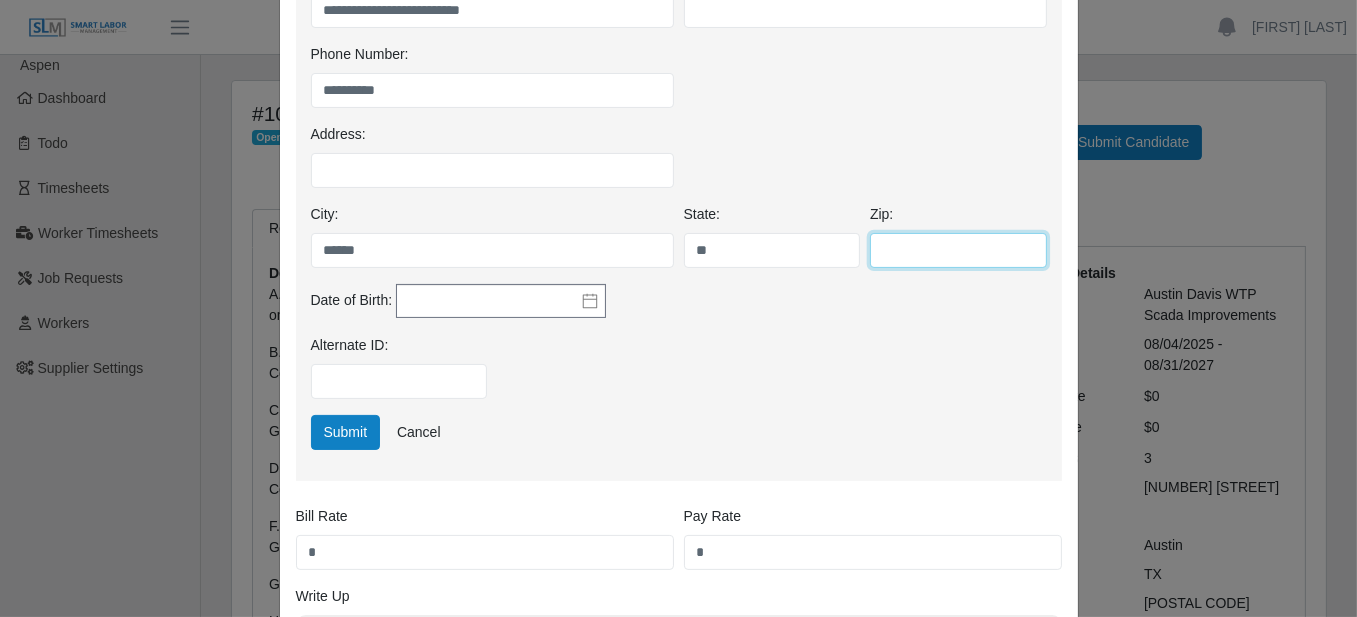 click on "Zip:" at bounding box center [958, 250] 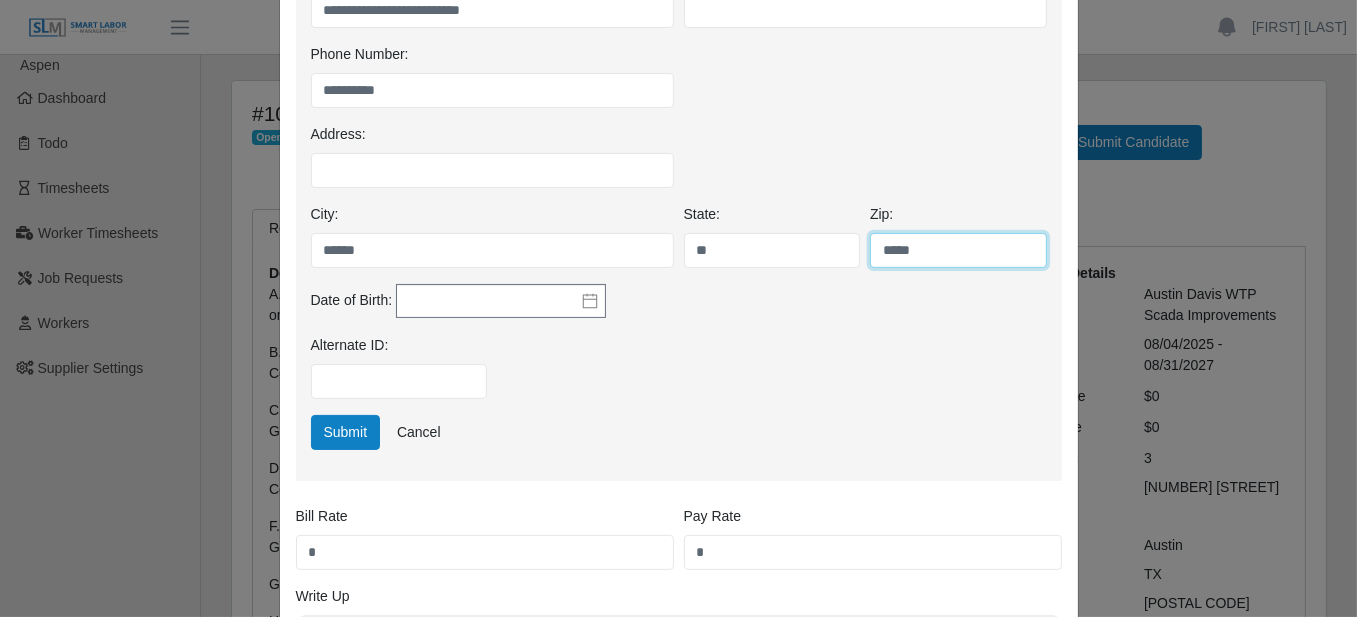type on "*****" 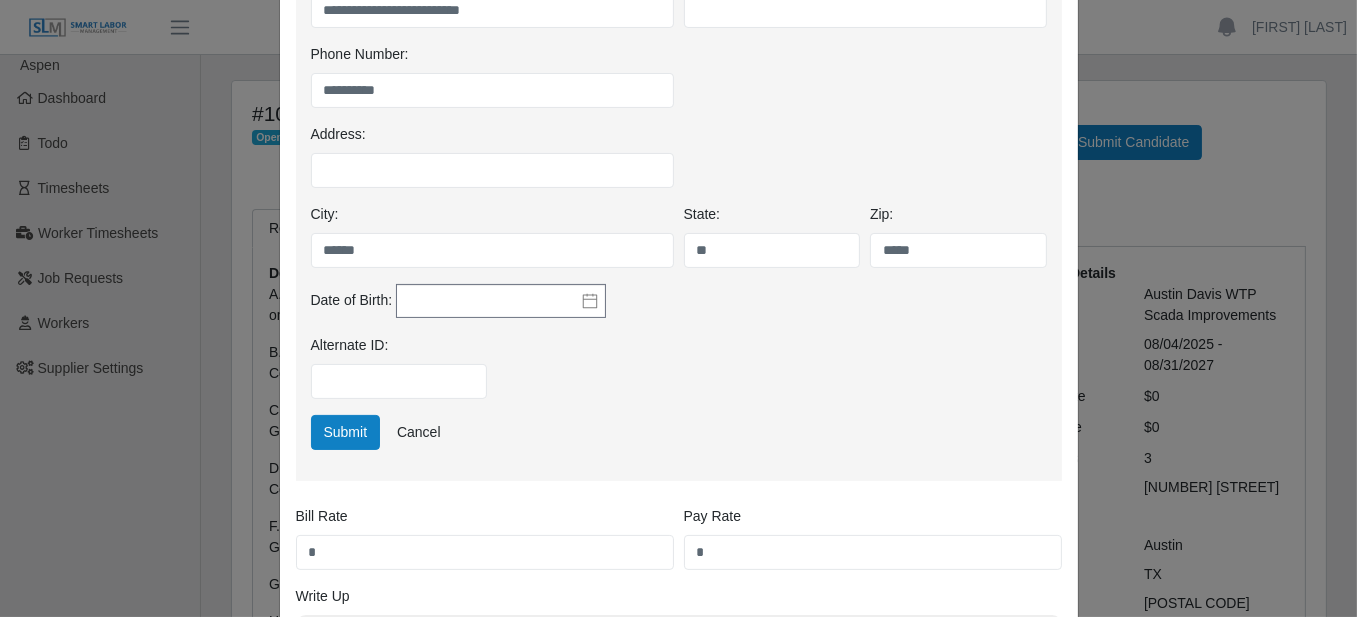 click on "Alternate ID:" at bounding box center (679, 375) 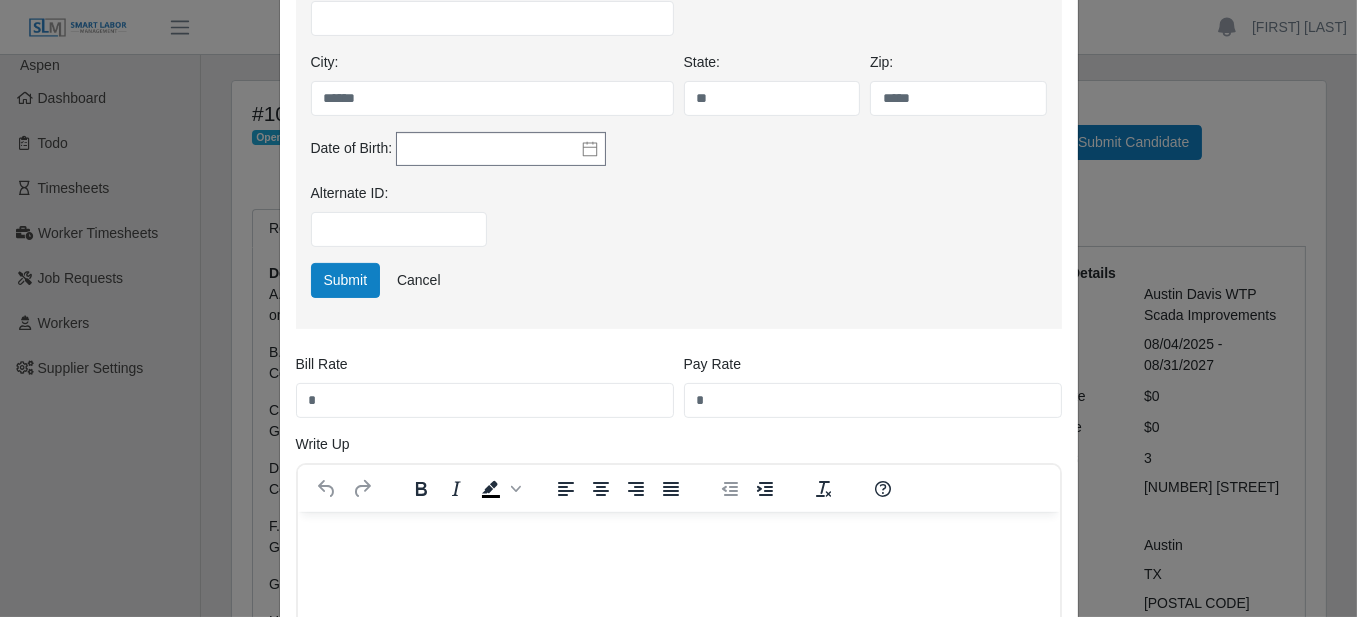 scroll, scrollTop: 700, scrollLeft: 0, axis: vertical 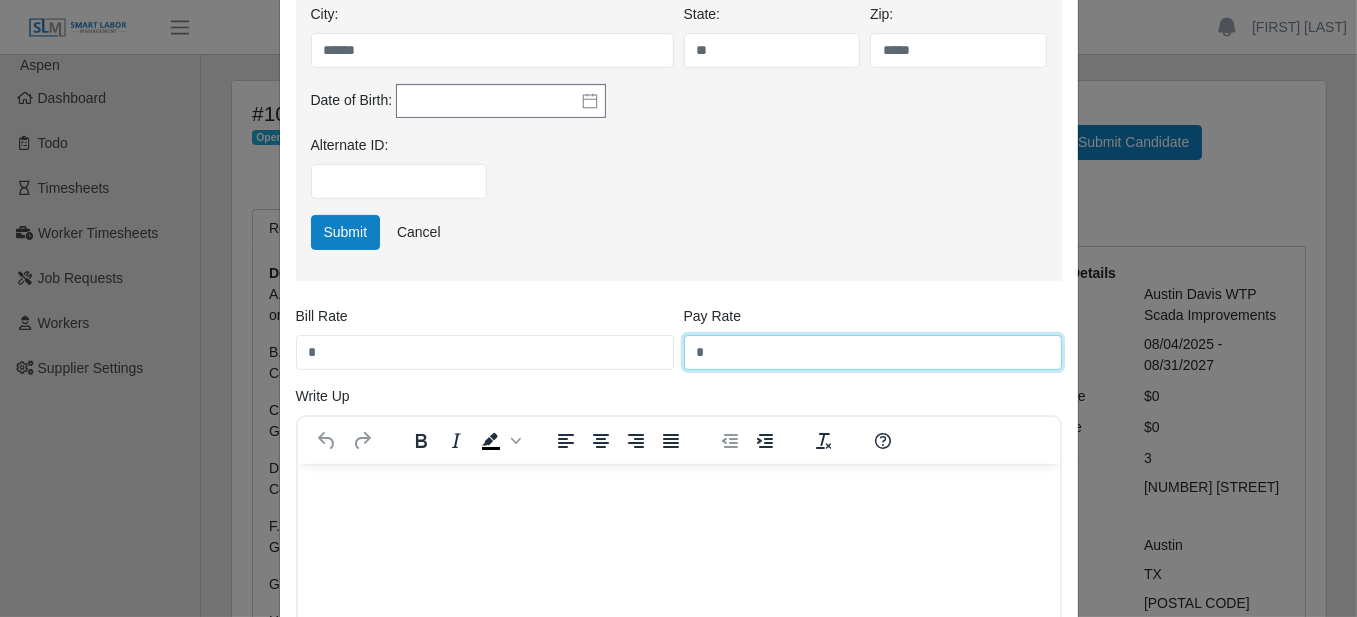 click on "*" at bounding box center (873, 352) 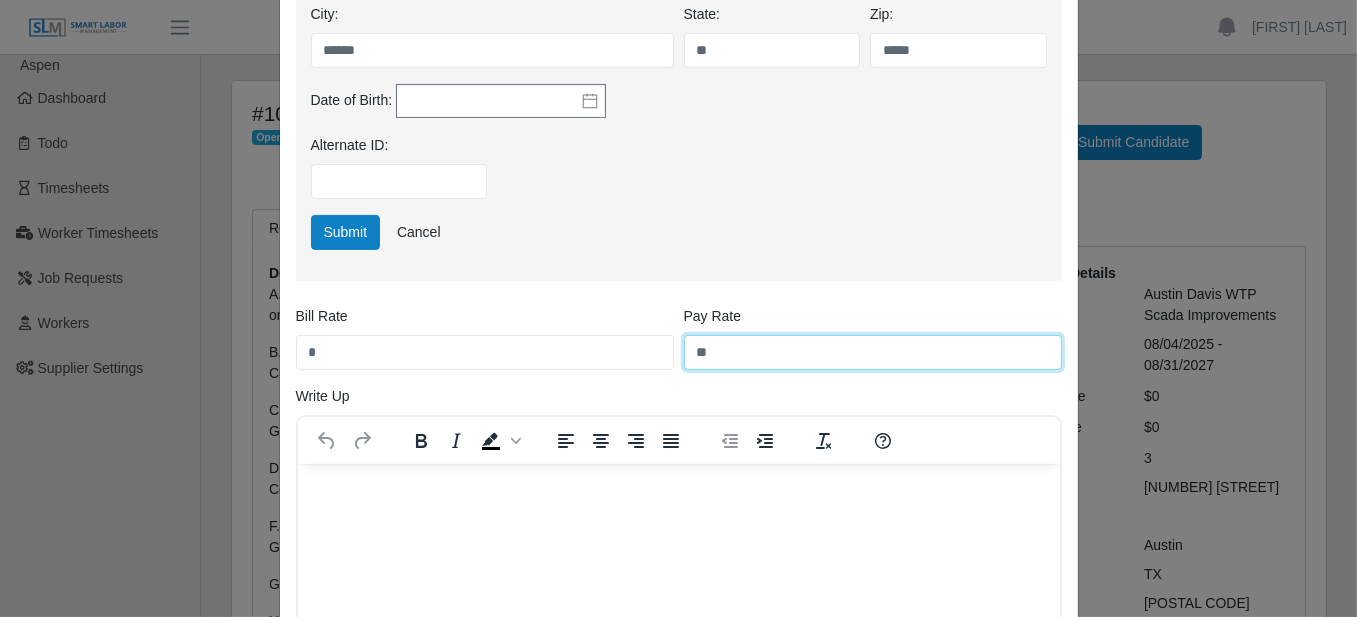 type on "**" 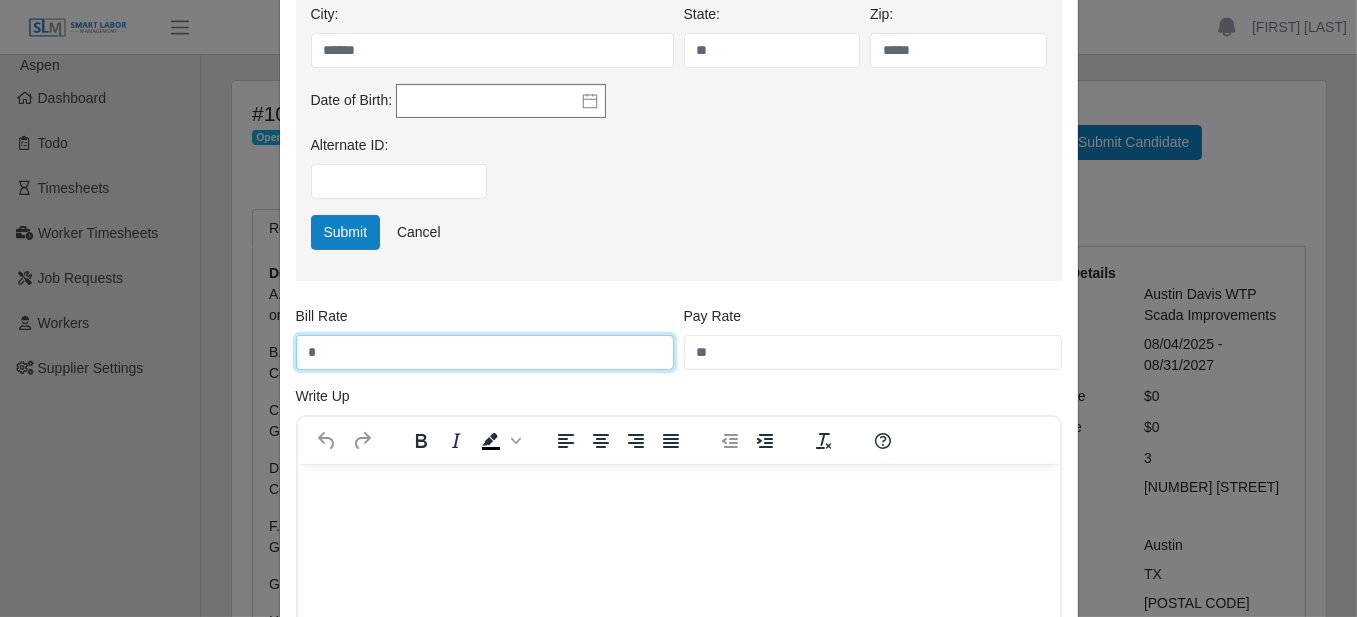 click on "*" at bounding box center (485, 352) 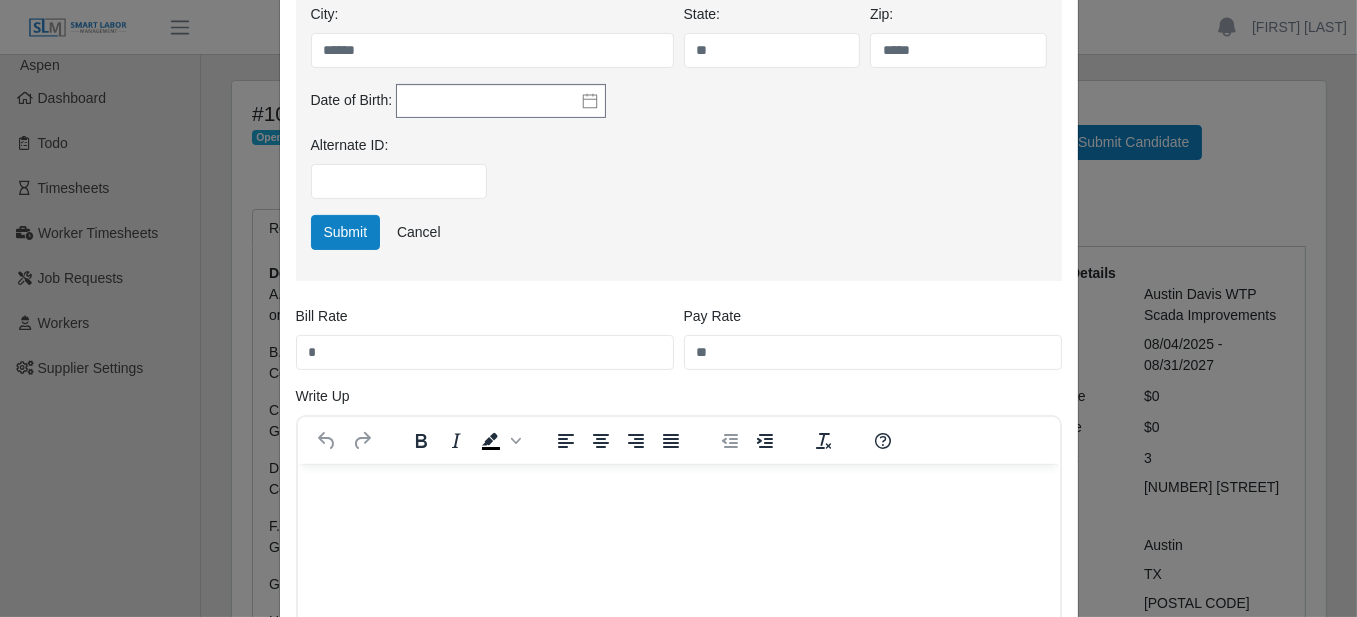 click on "Bill Rate   *" at bounding box center [485, 338] 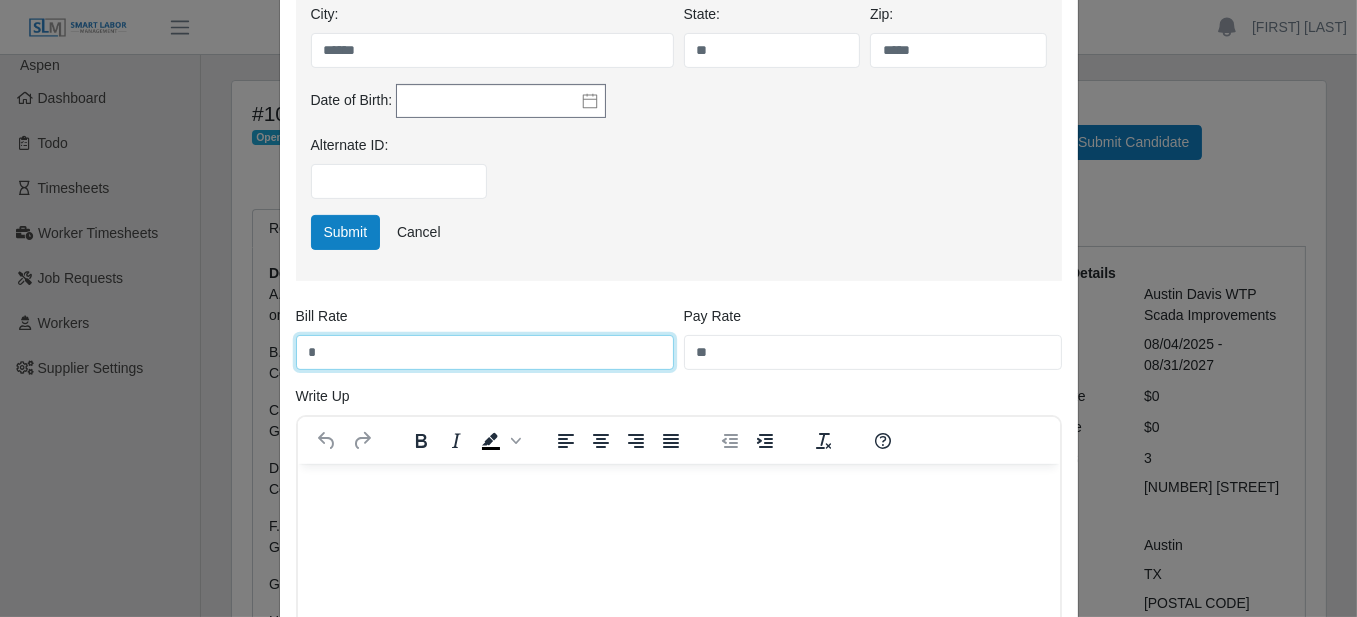 click on "*" at bounding box center (485, 352) 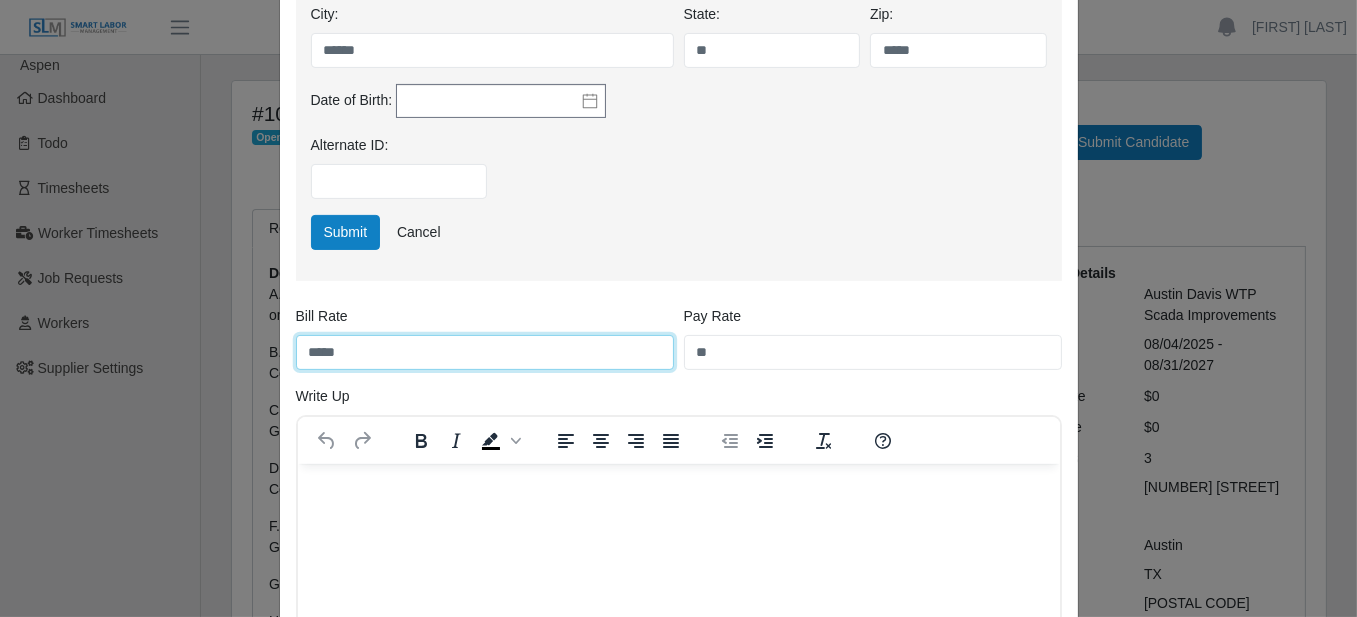 click on "*****" at bounding box center [485, 352] 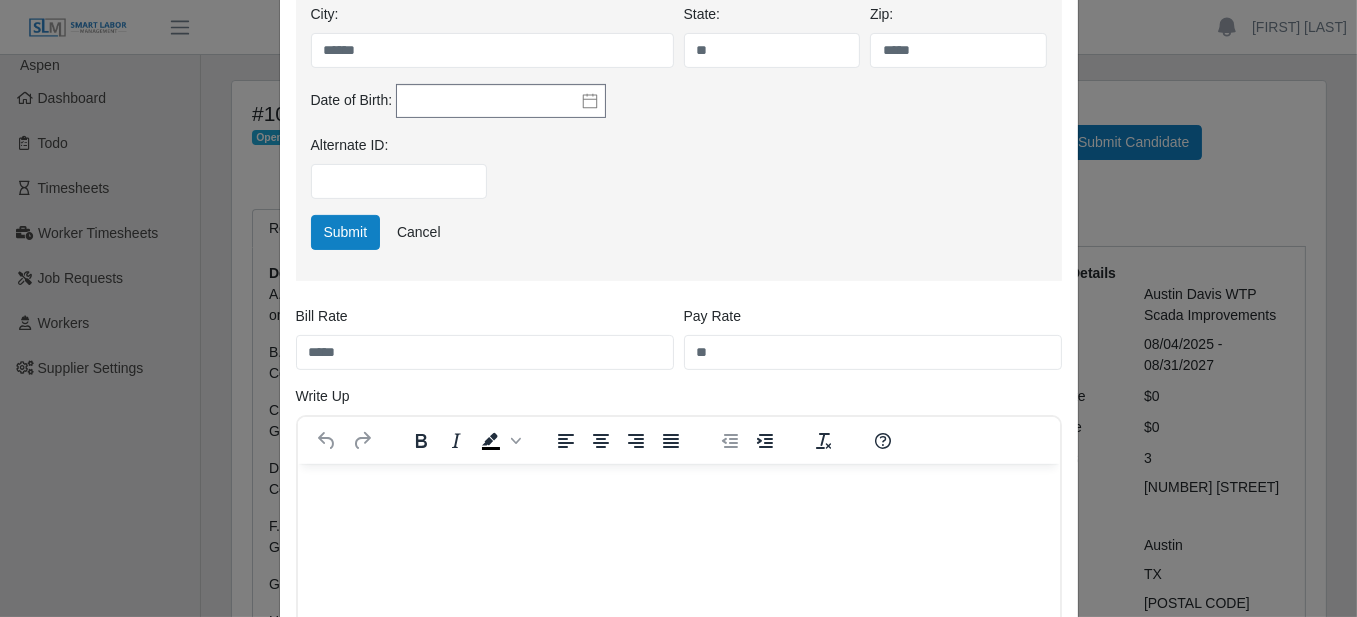 click on "**********" at bounding box center (679, -81) 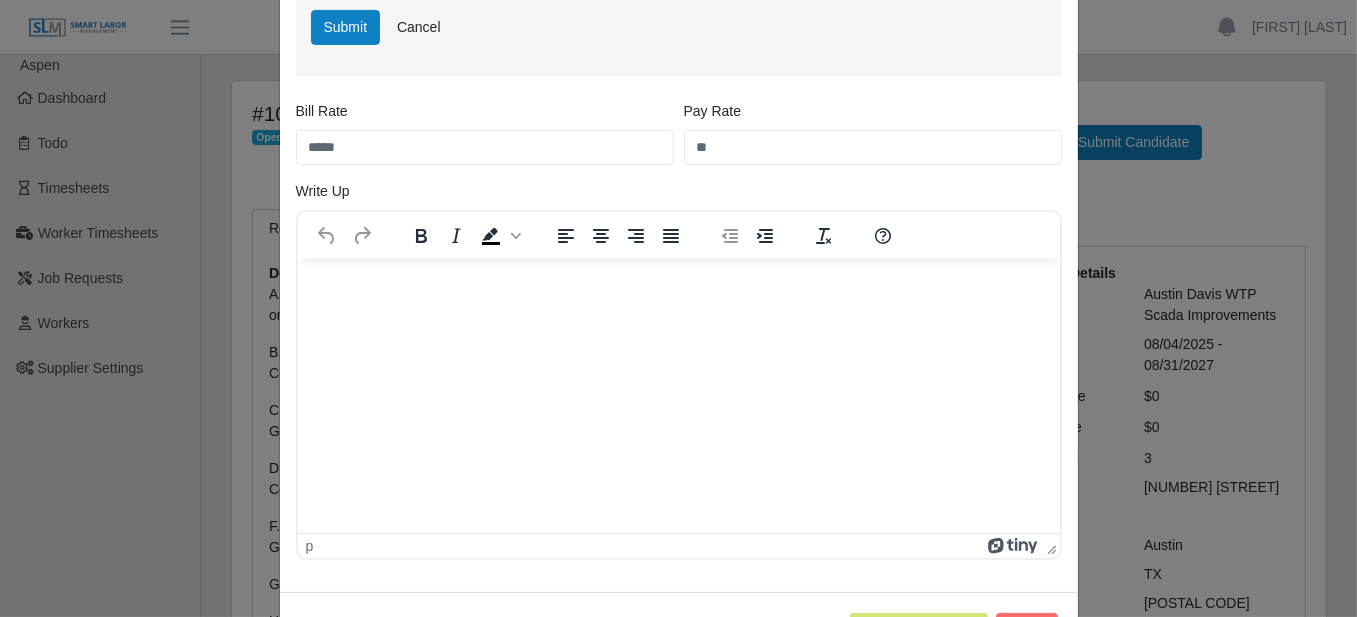 scroll, scrollTop: 982, scrollLeft: 0, axis: vertical 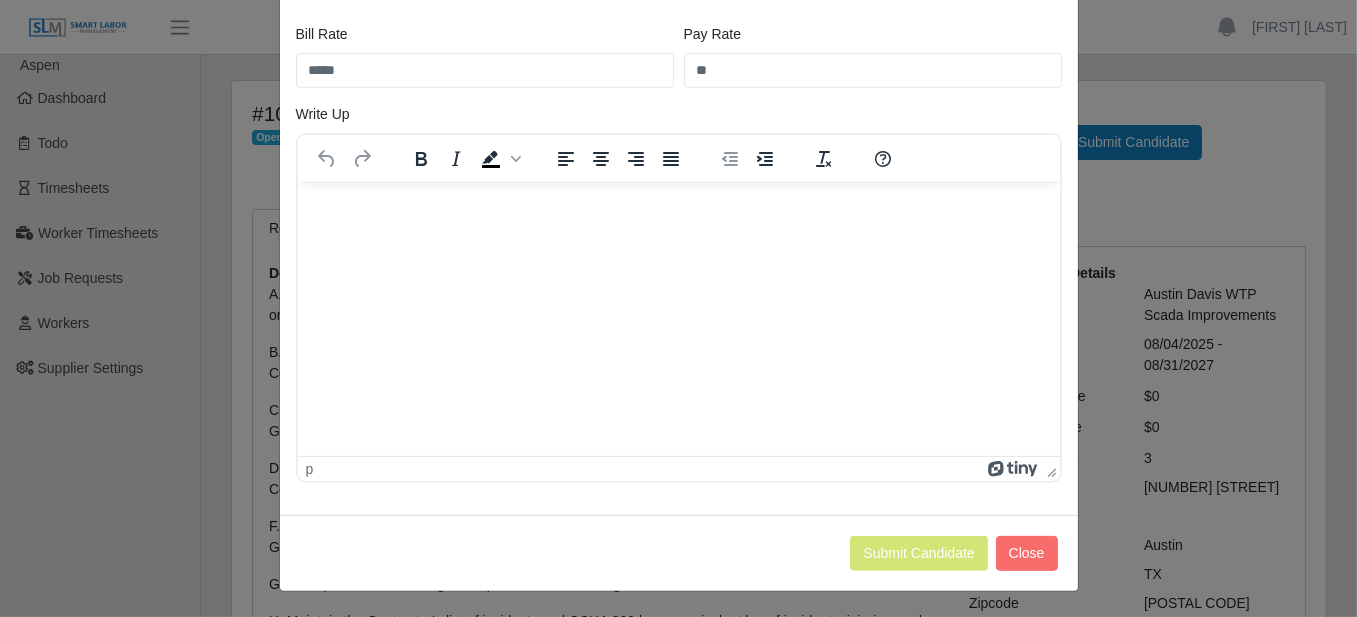 click at bounding box center [678, 209] 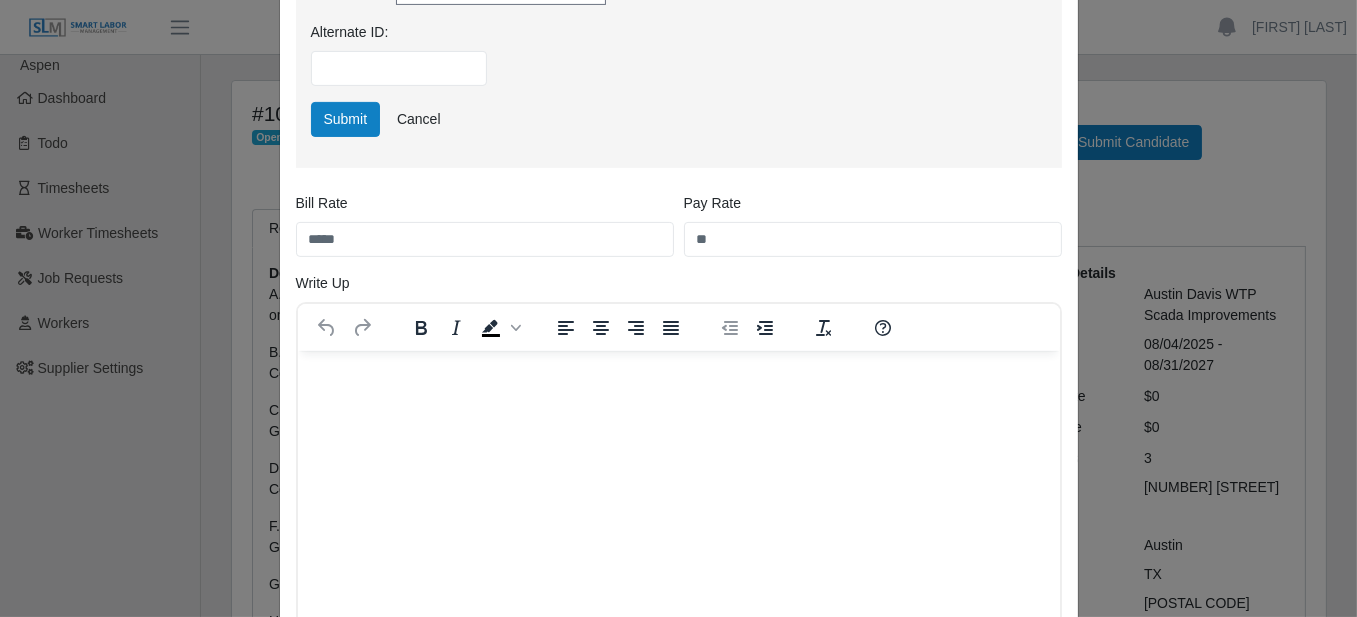 scroll, scrollTop: 582, scrollLeft: 0, axis: vertical 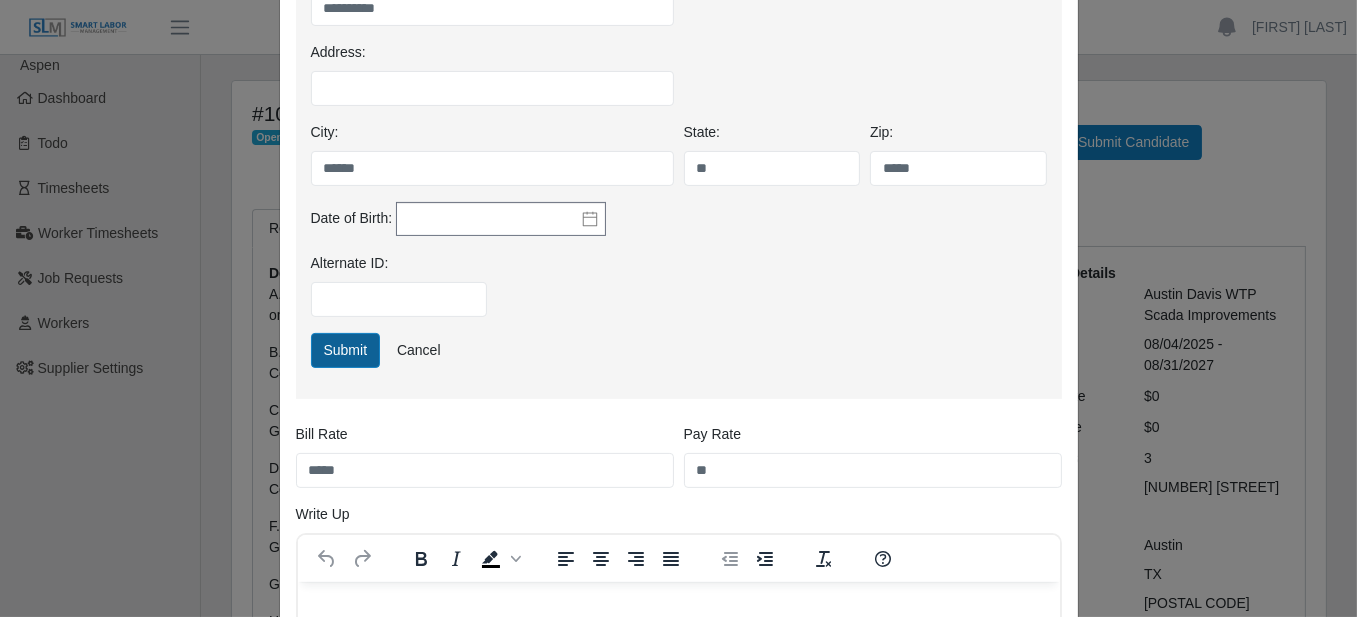 click on "Submit" at bounding box center [346, 350] 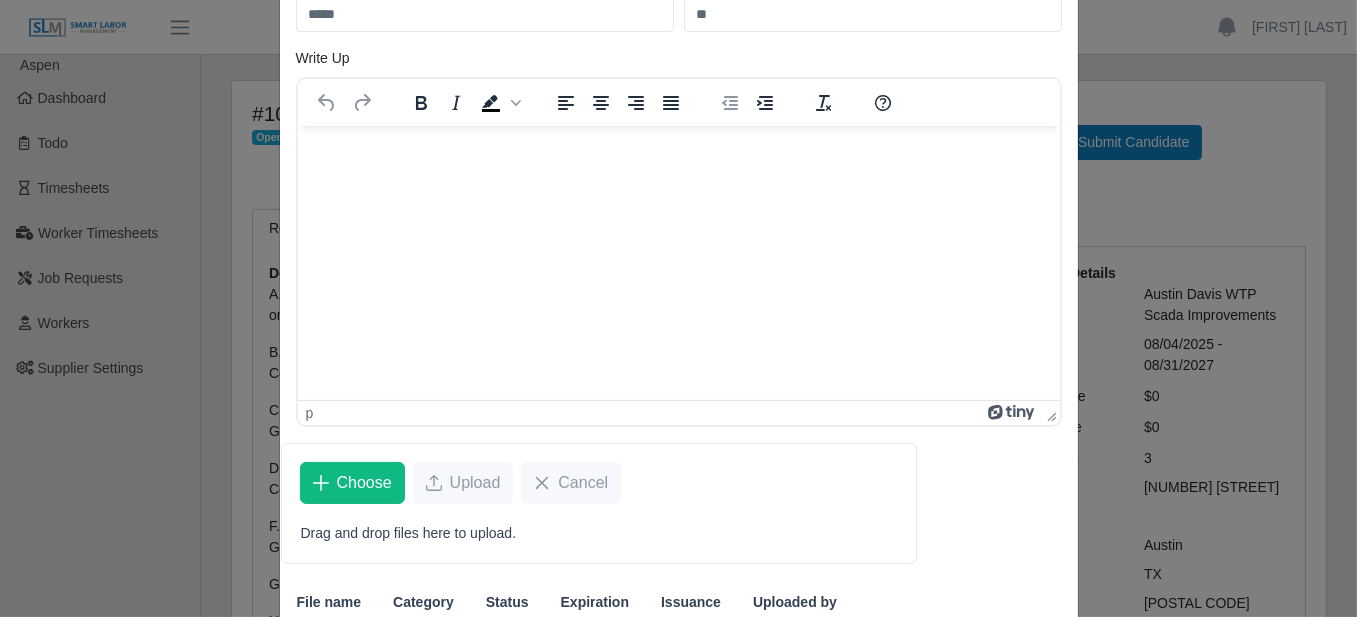 scroll, scrollTop: 400, scrollLeft: 0, axis: vertical 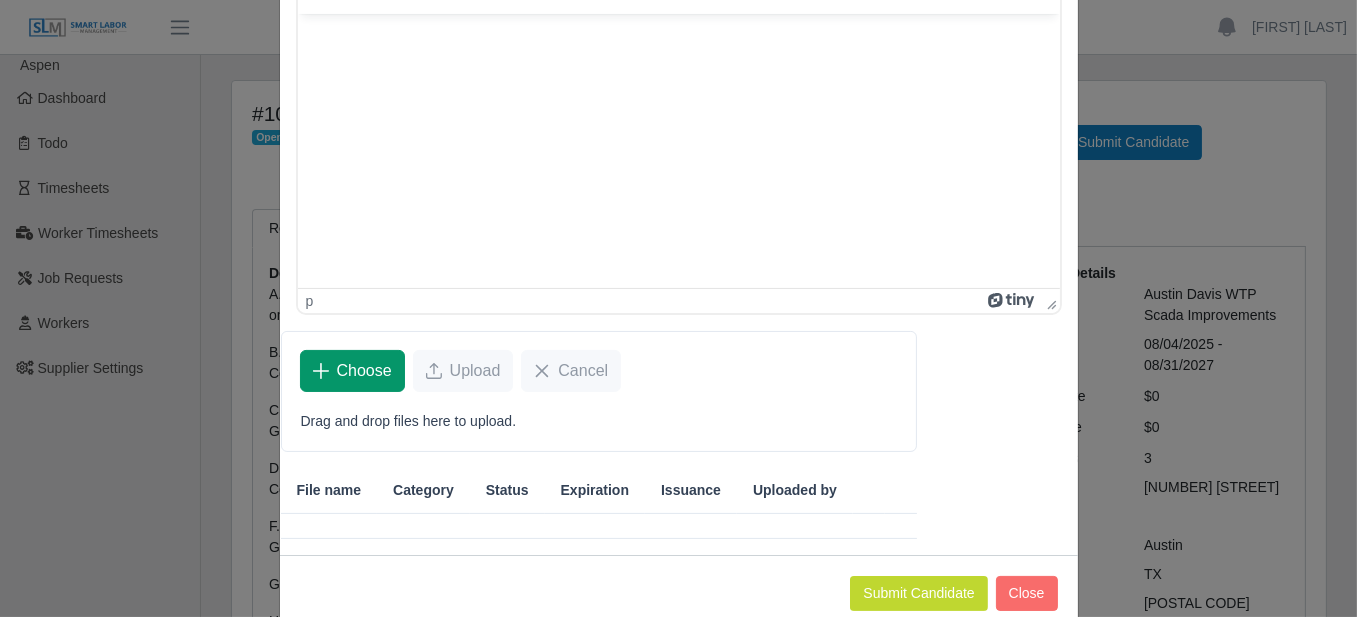 click on "Choose" 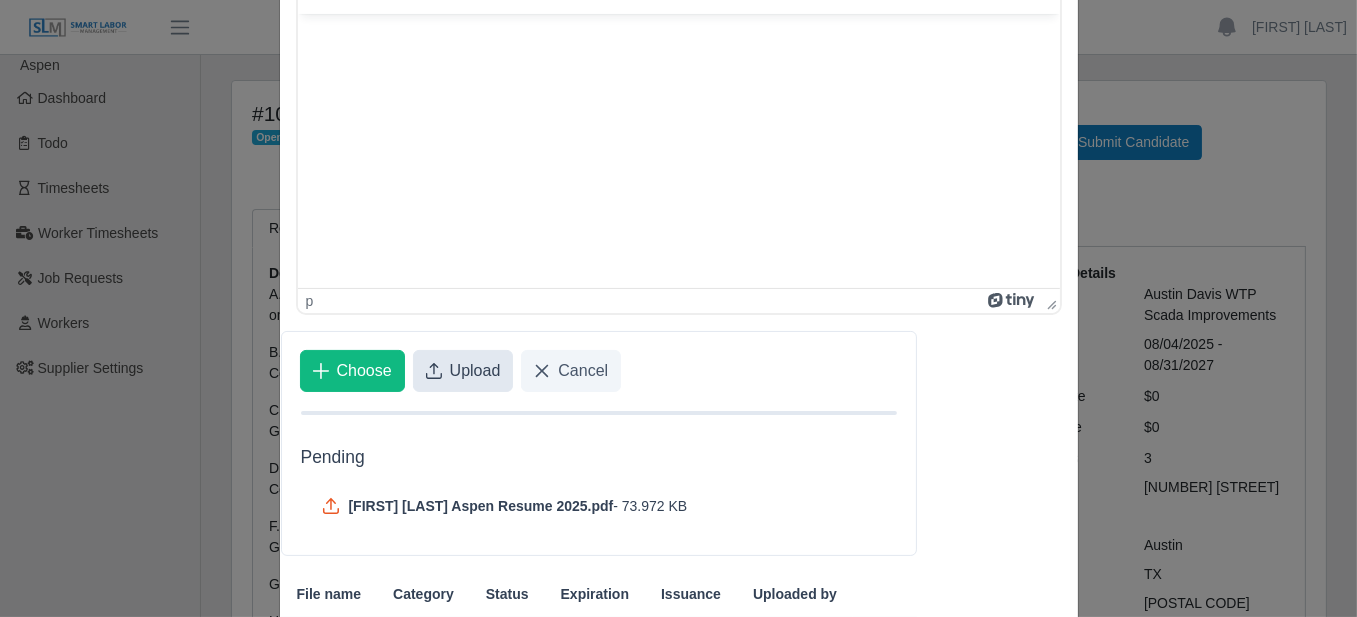 click on "Upload" 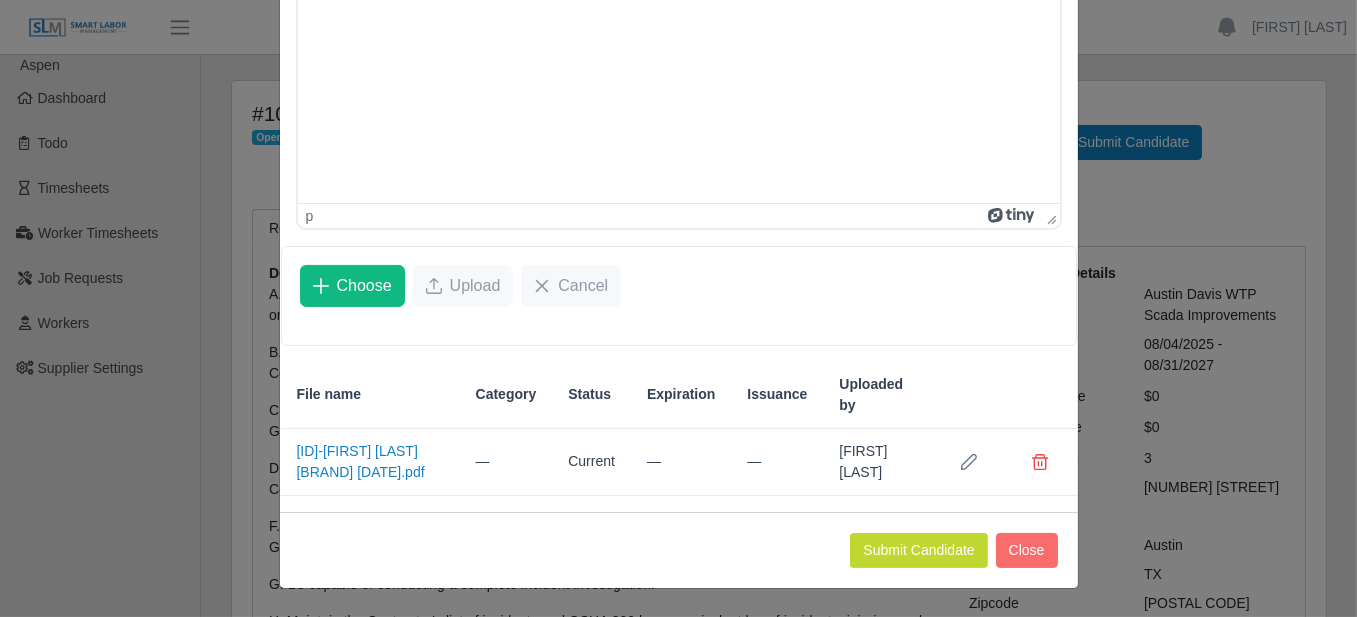 scroll, scrollTop: 500, scrollLeft: 0, axis: vertical 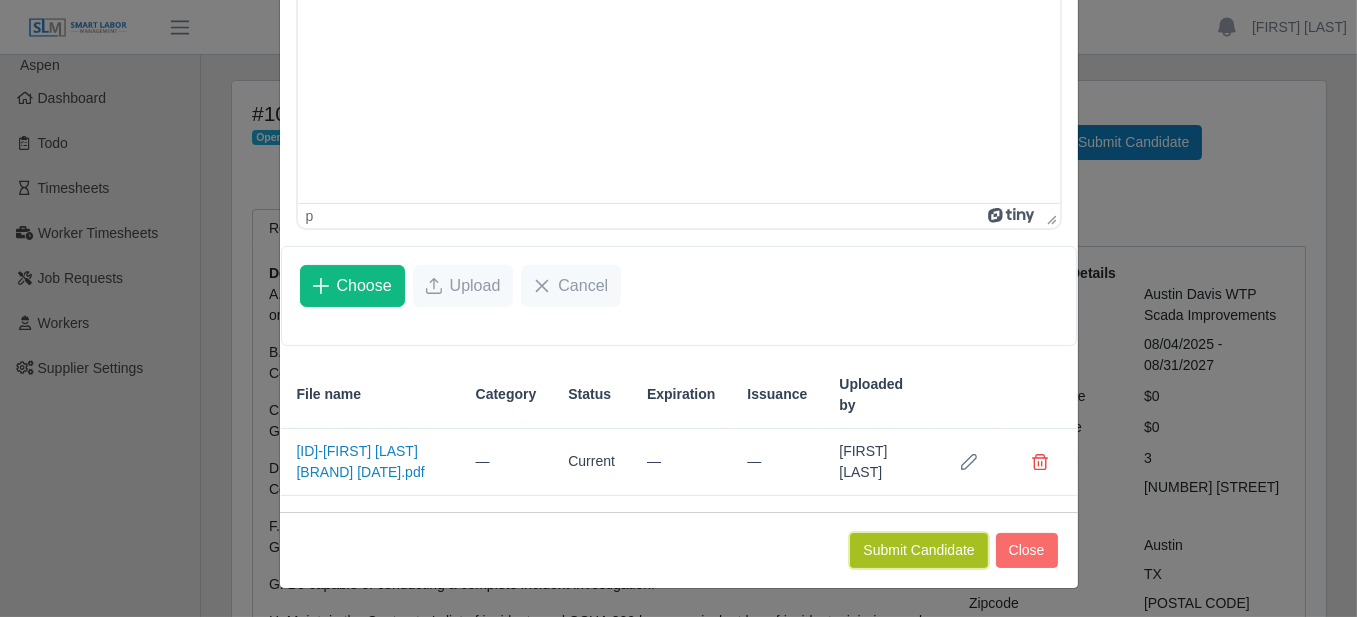 click on "Submit Candidate" 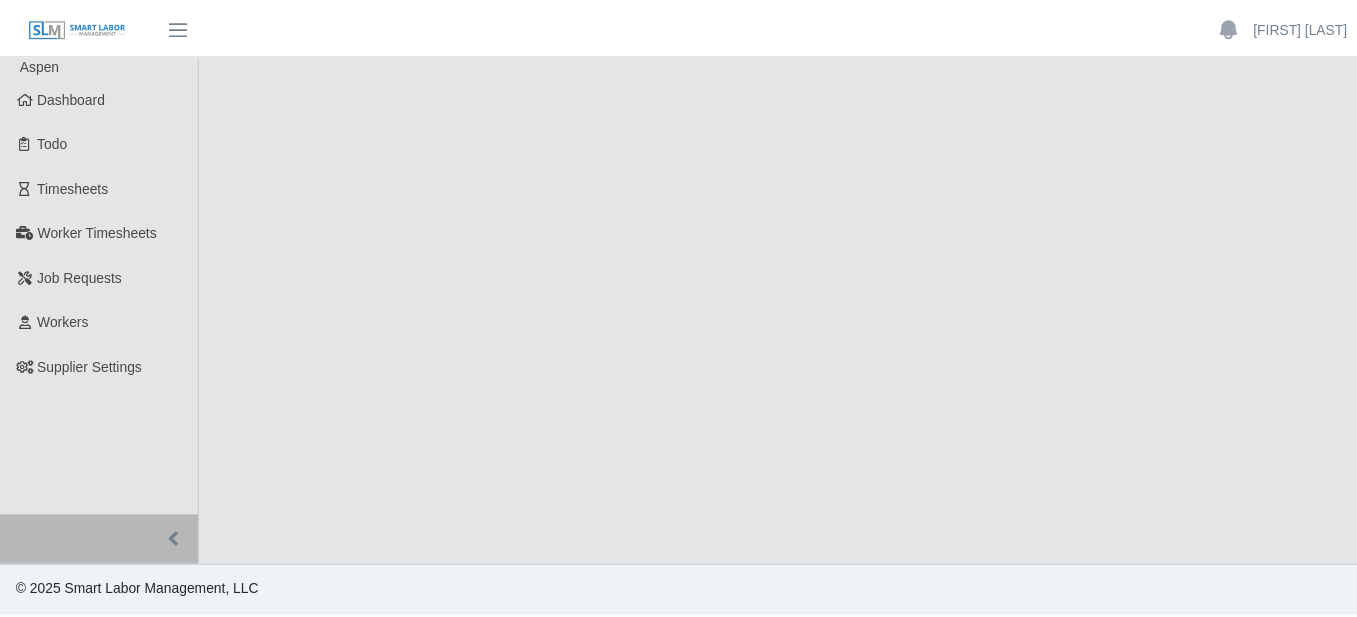 scroll, scrollTop: 0, scrollLeft: 0, axis: both 